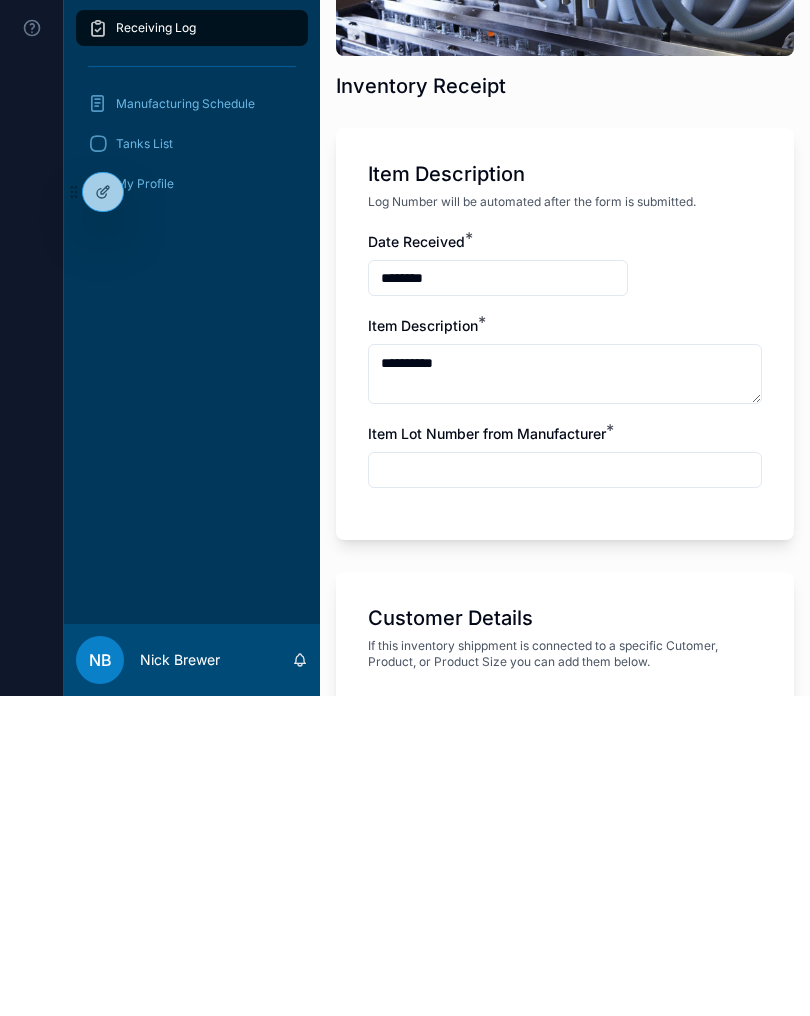 scroll, scrollTop: 320, scrollLeft: 0, axis: vertical 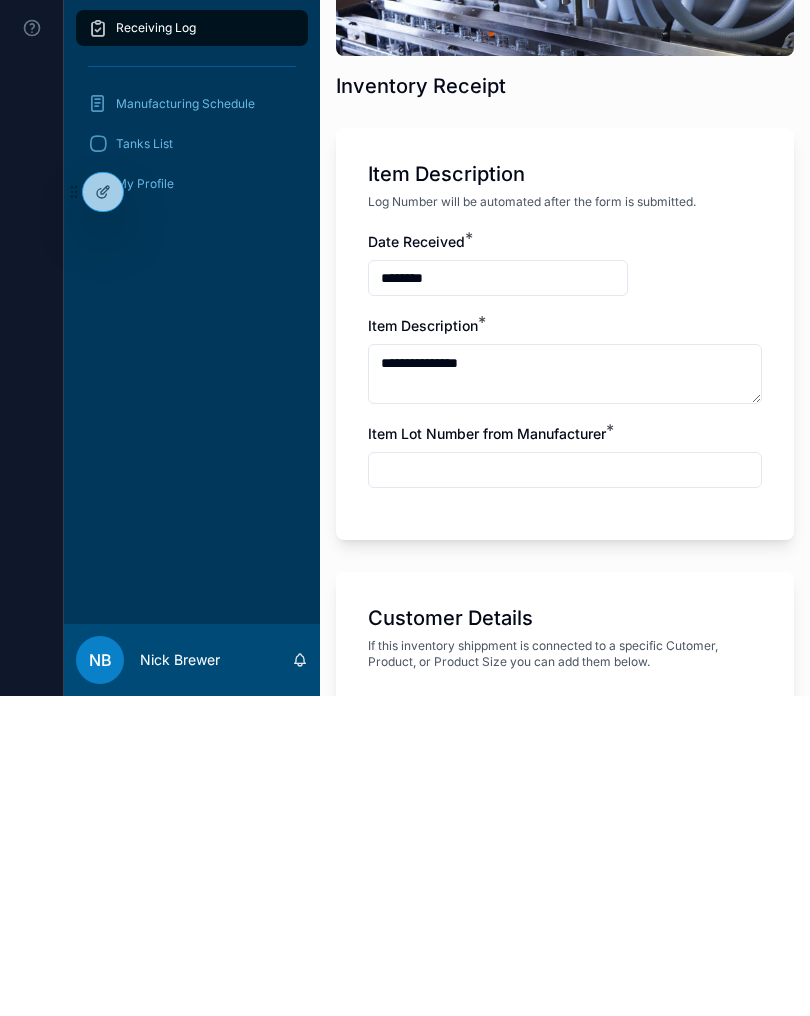 type on "**********" 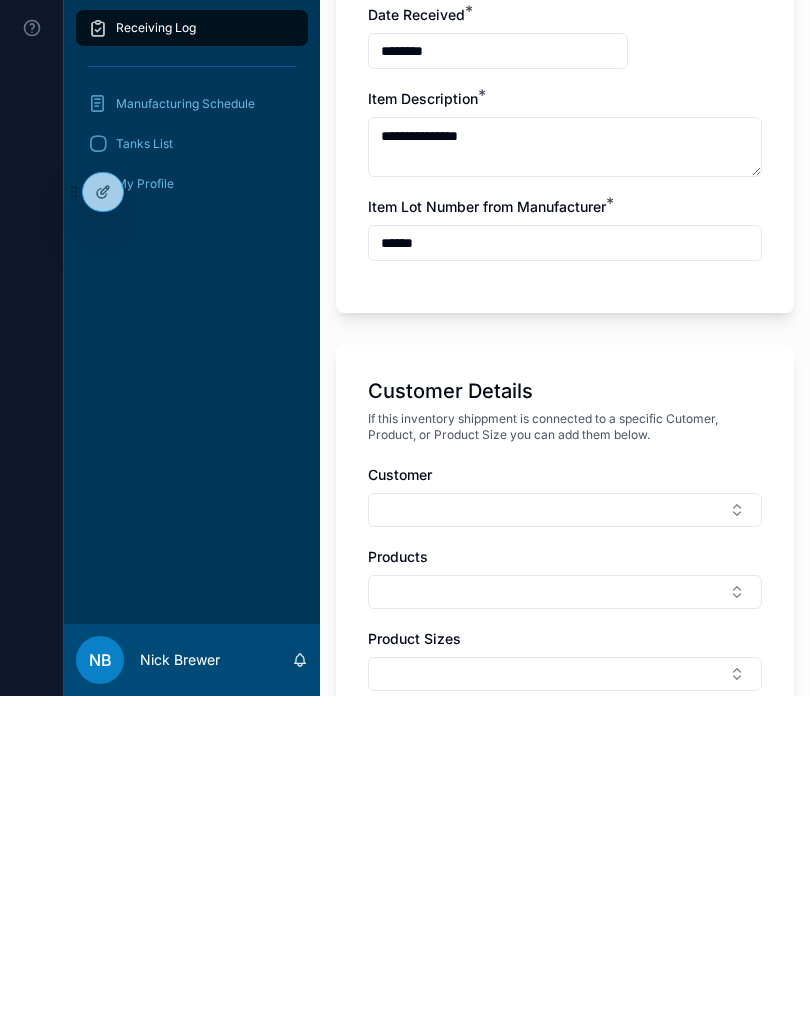 scroll, scrollTop: 338, scrollLeft: 0, axis: vertical 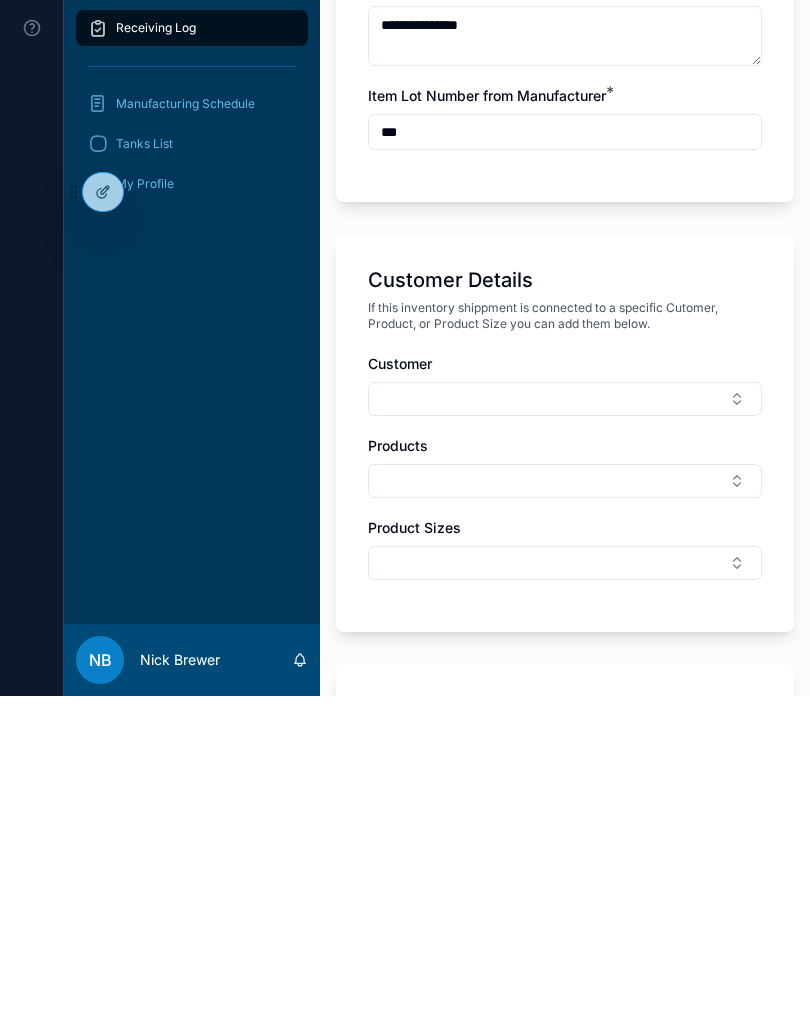 type on "***" 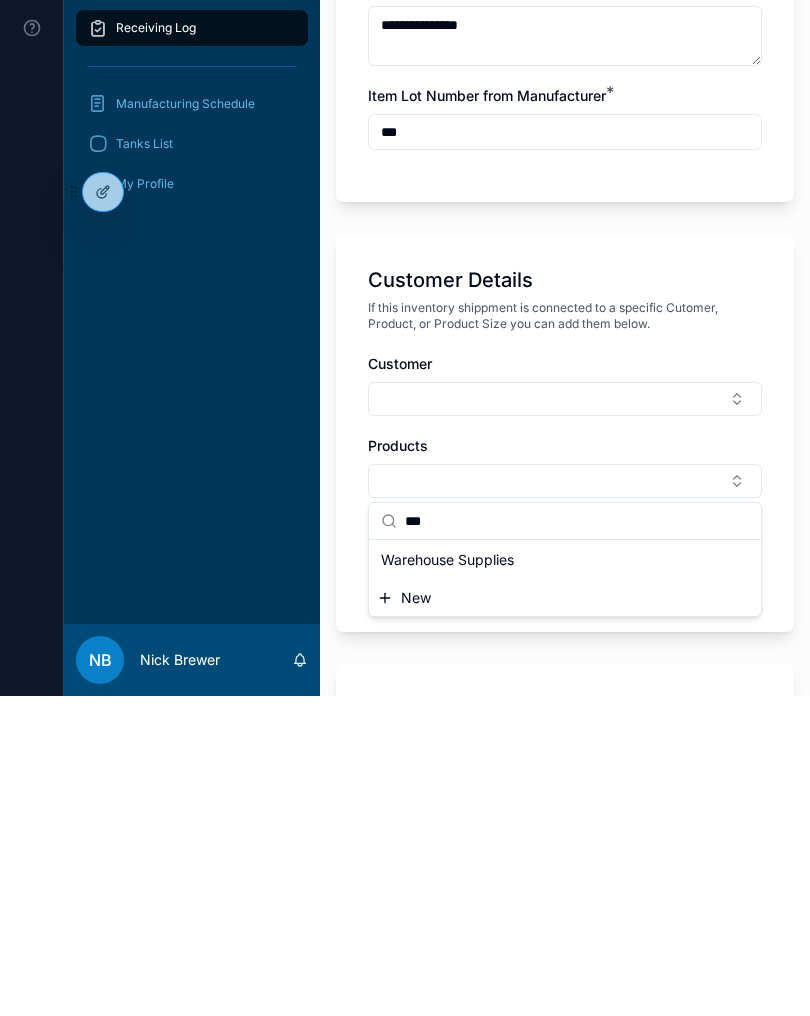 type on "***" 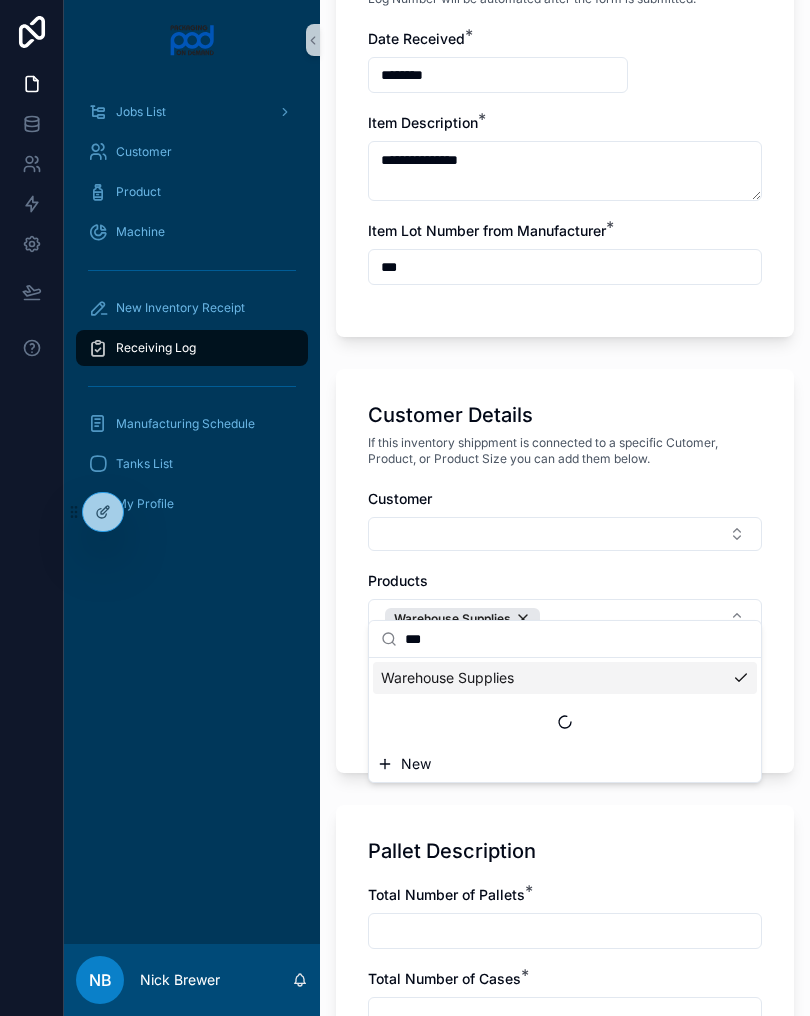 scroll, scrollTop: 605, scrollLeft: 0, axis: vertical 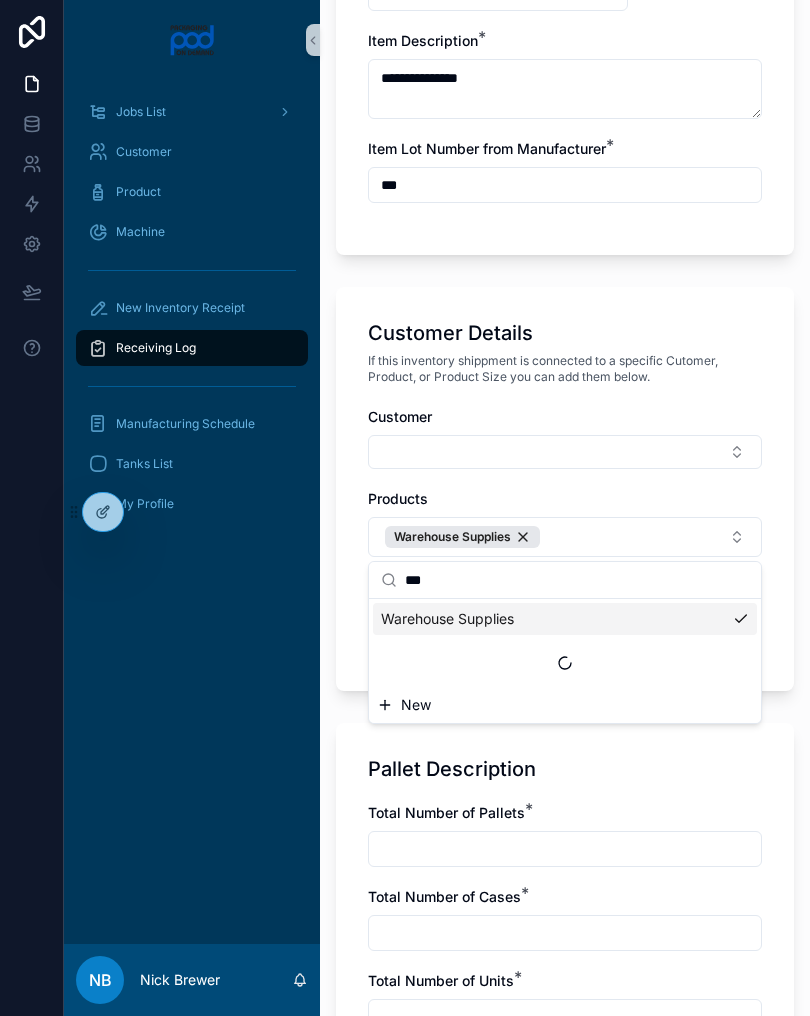click on "Customer Details If this inventory shippment is connected to a specific Cutomer, Product, or Product Size you can add them below. Customer Products Warehouse Supplies Product Sizes" at bounding box center [565, 489] 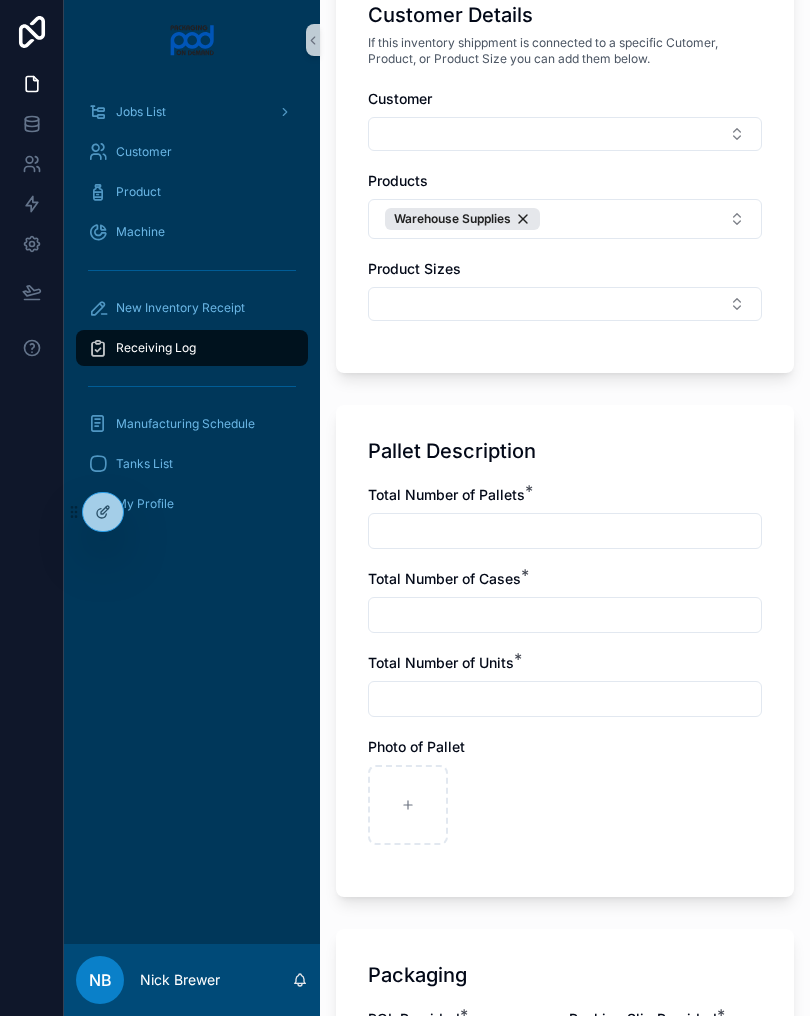 scroll, scrollTop: 943, scrollLeft: 0, axis: vertical 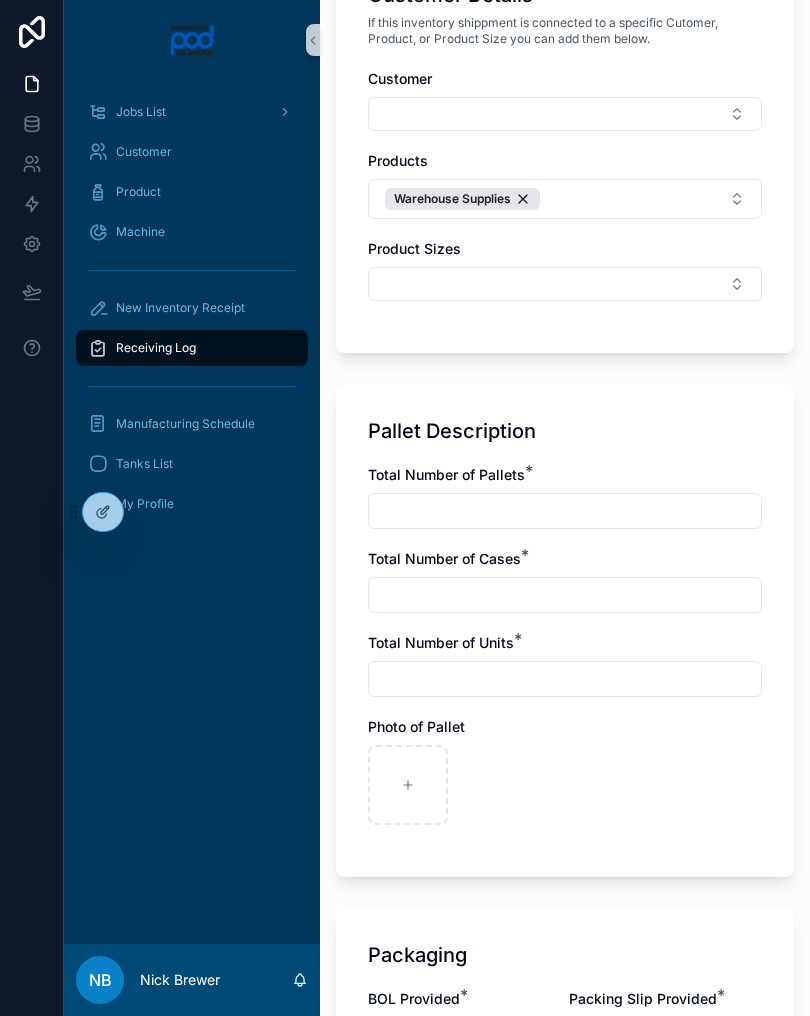 click at bounding box center (565, 511) 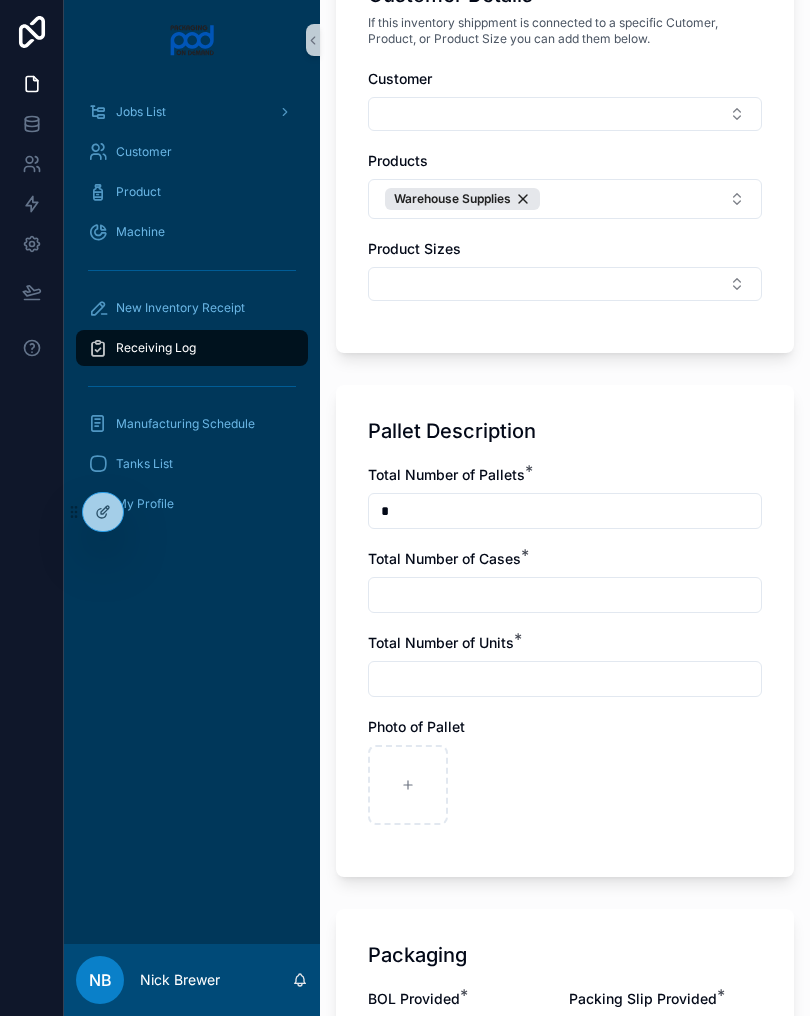 type on "*" 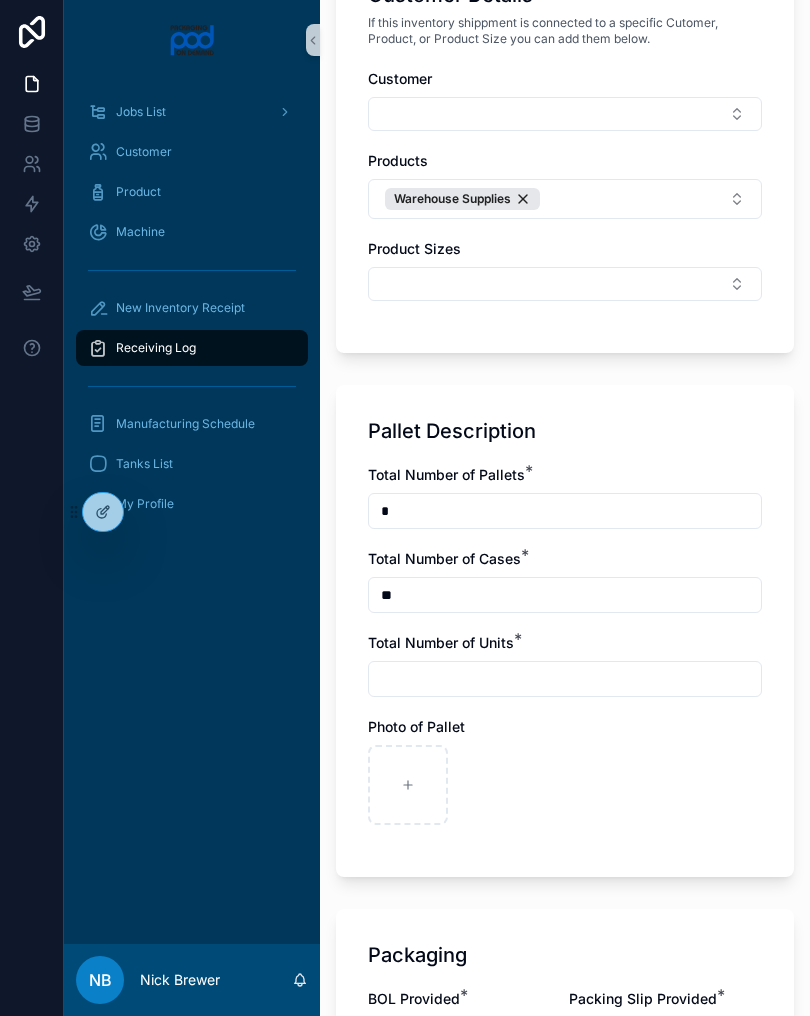 type on "**" 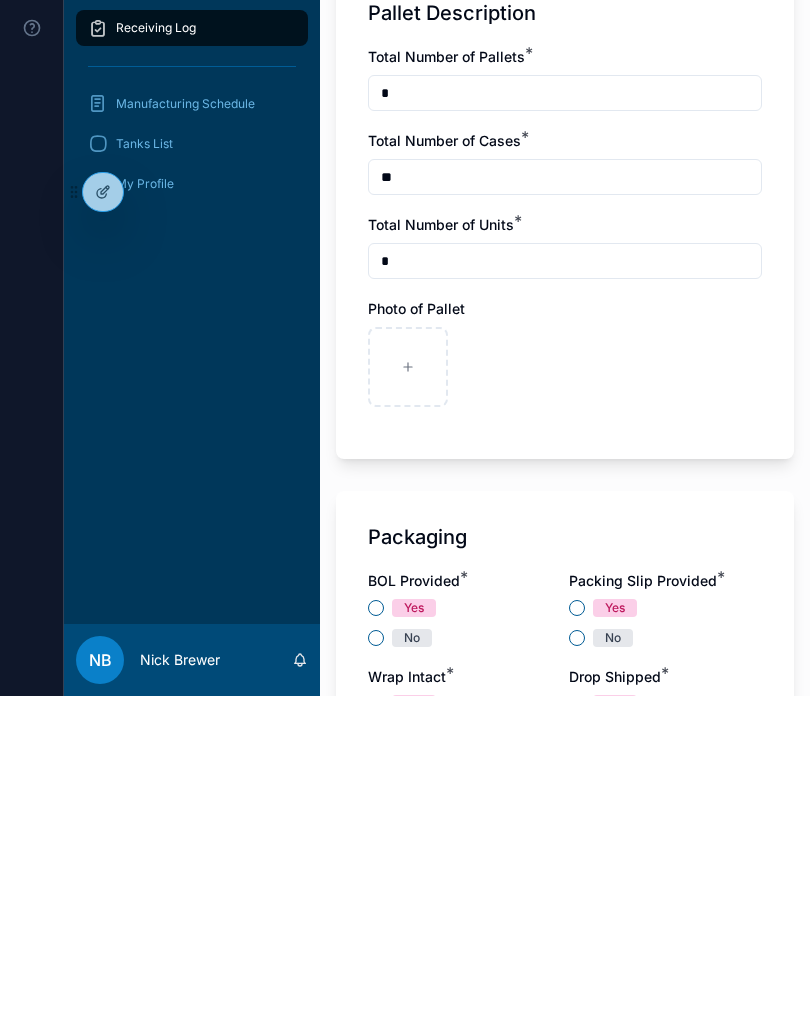 scroll, scrollTop: 1060, scrollLeft: 0, axis: vertical 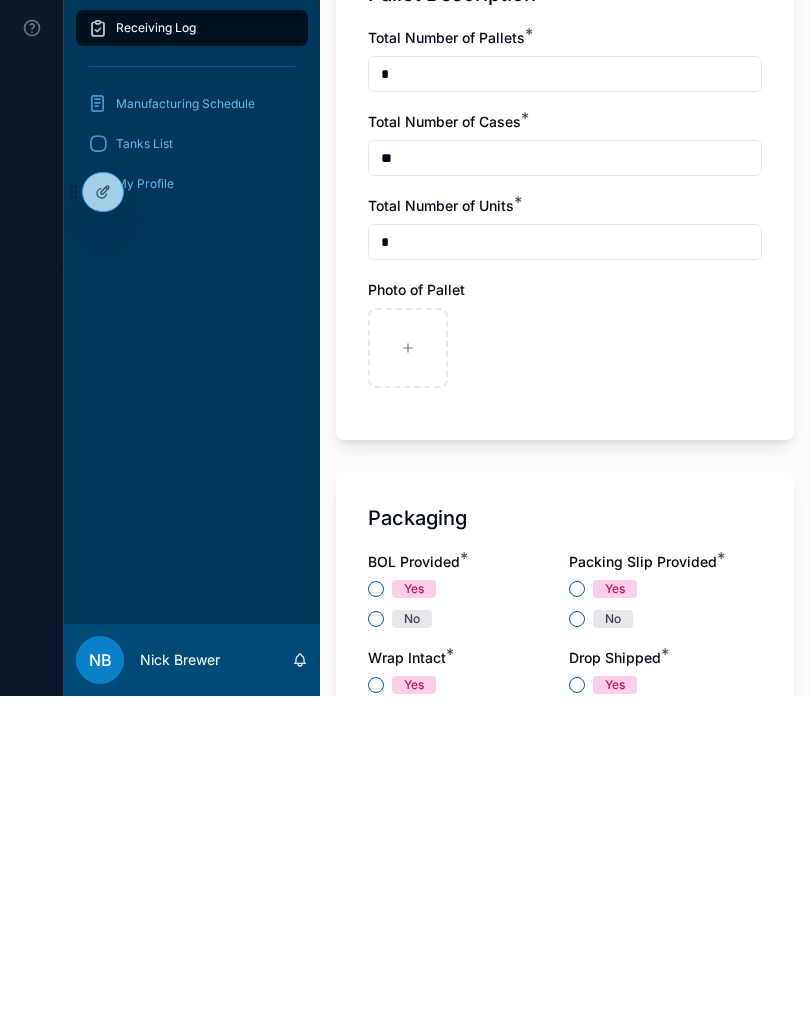 type on "*" 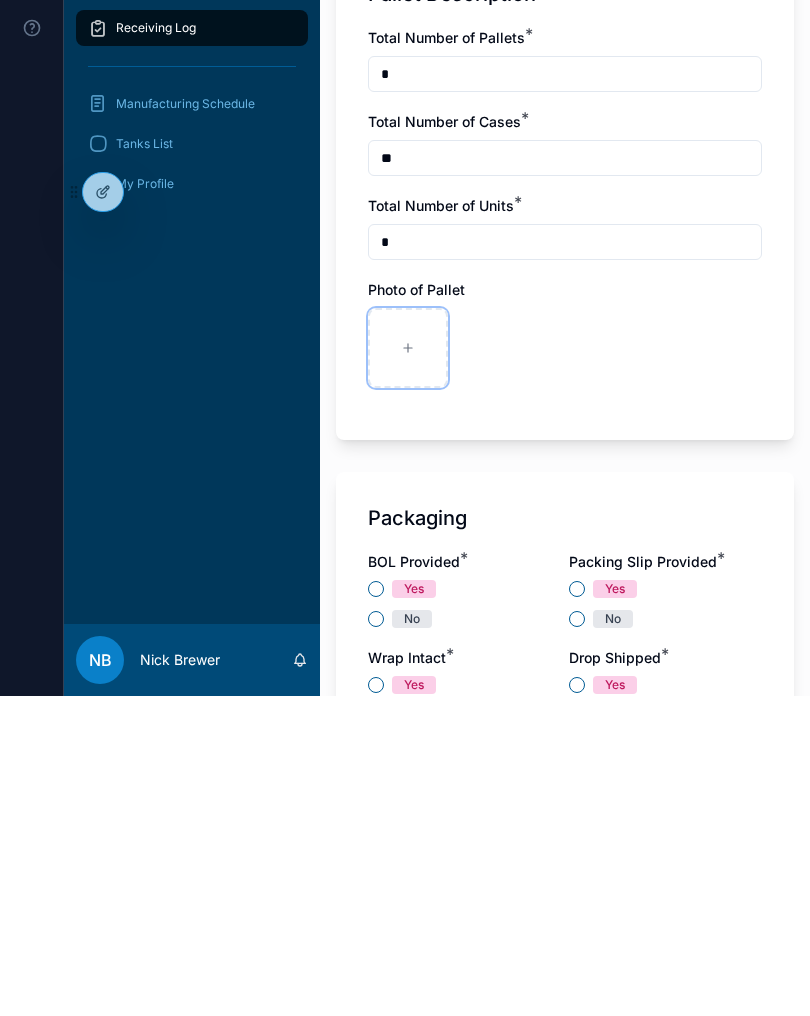 click at bounding box center (408, 668) 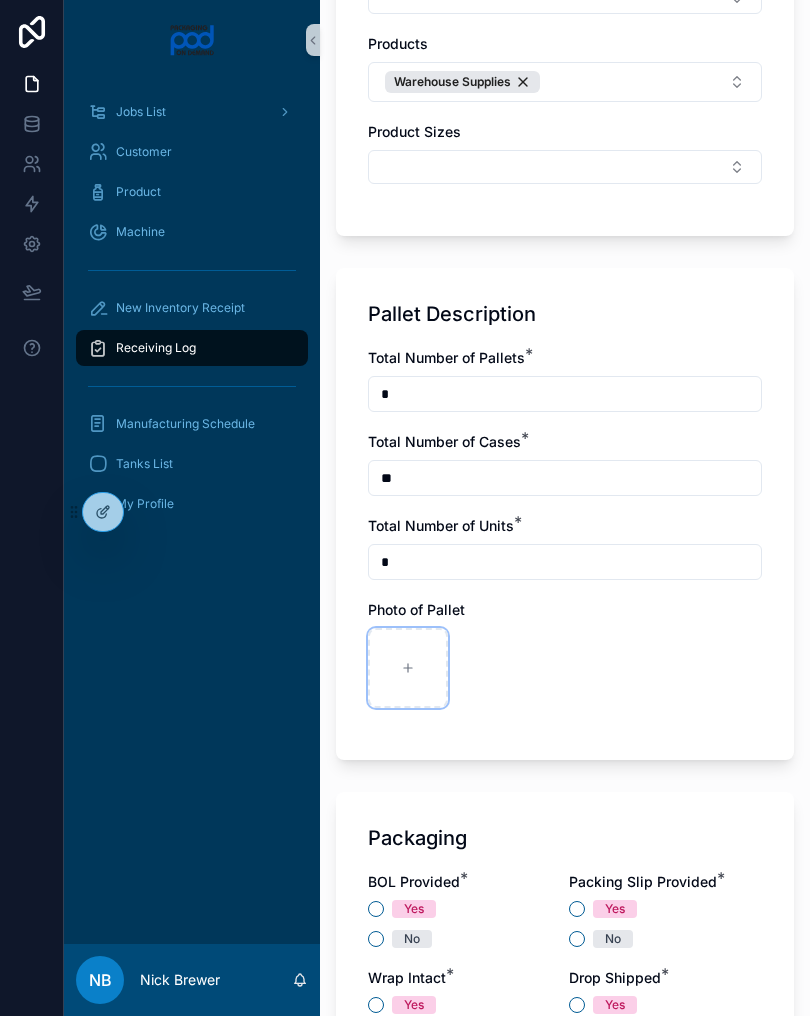 click at bounding box center (408, 668) 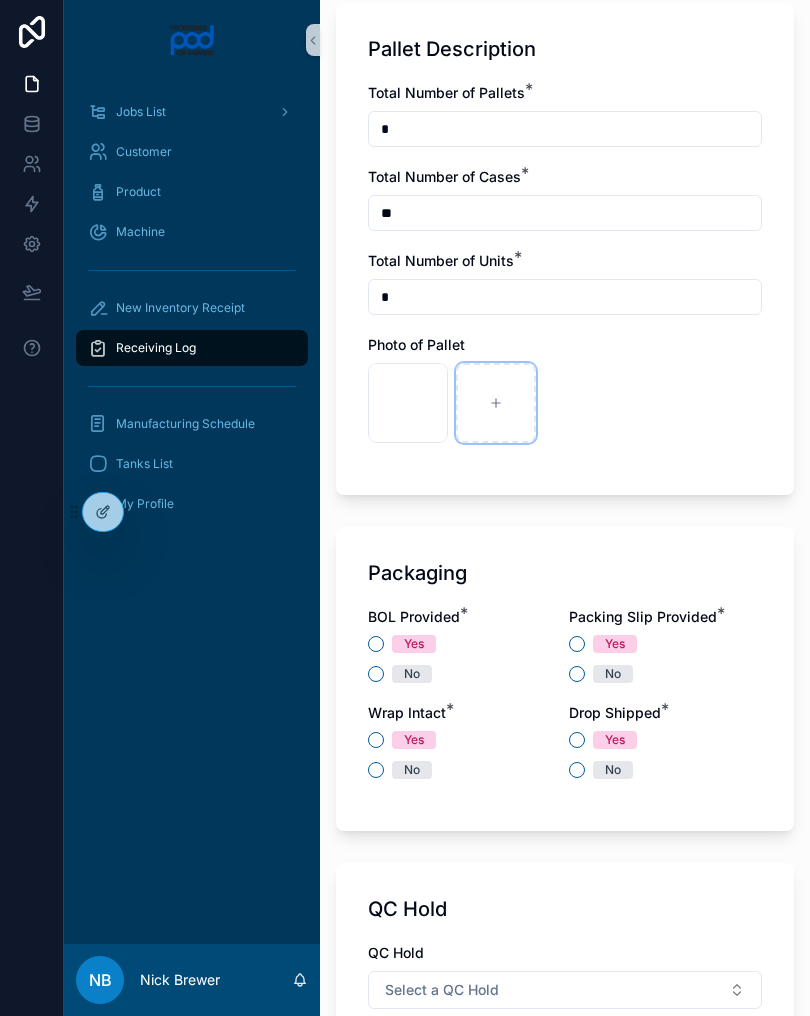 scroll, scrollTop: 1385, scrollLeft: 0, axis: vertical 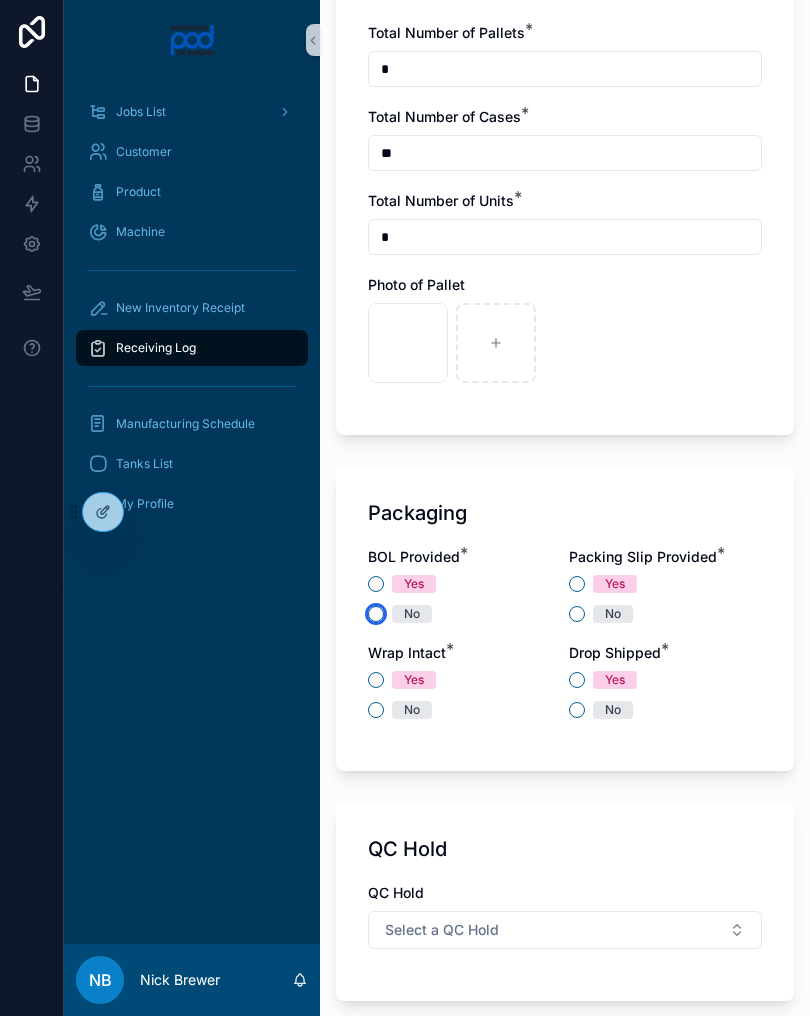 click on "No" at bounding box center (376, 614) 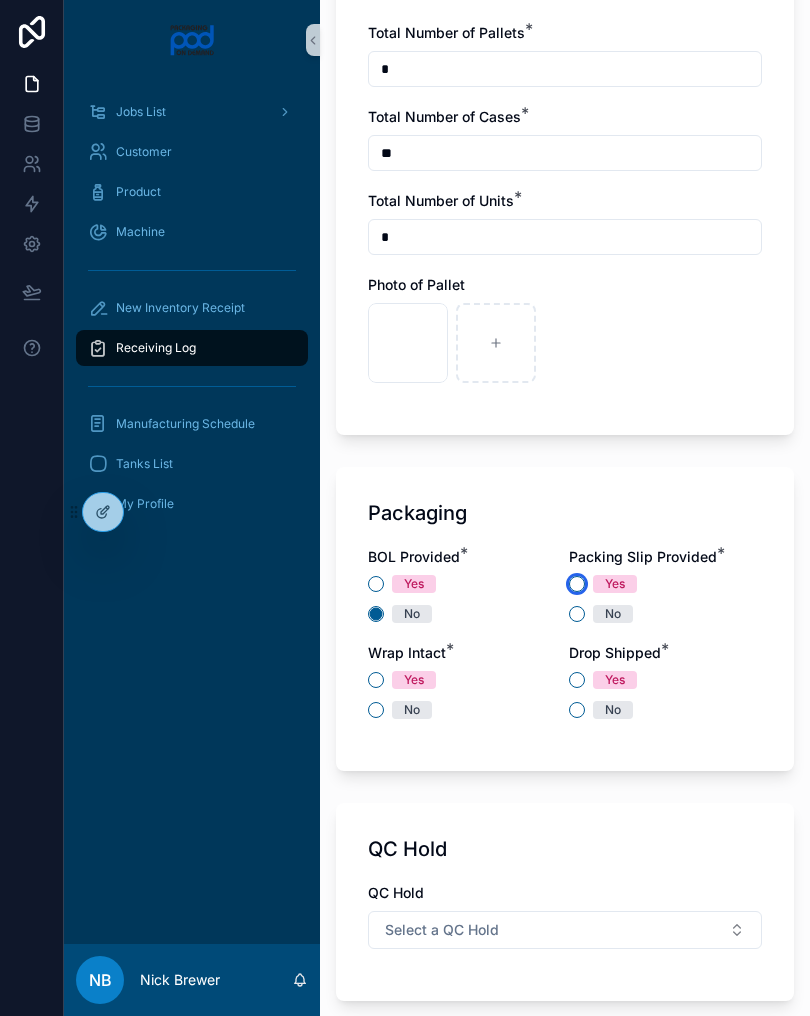 click on "Yes" at bounding box center [577, 584] 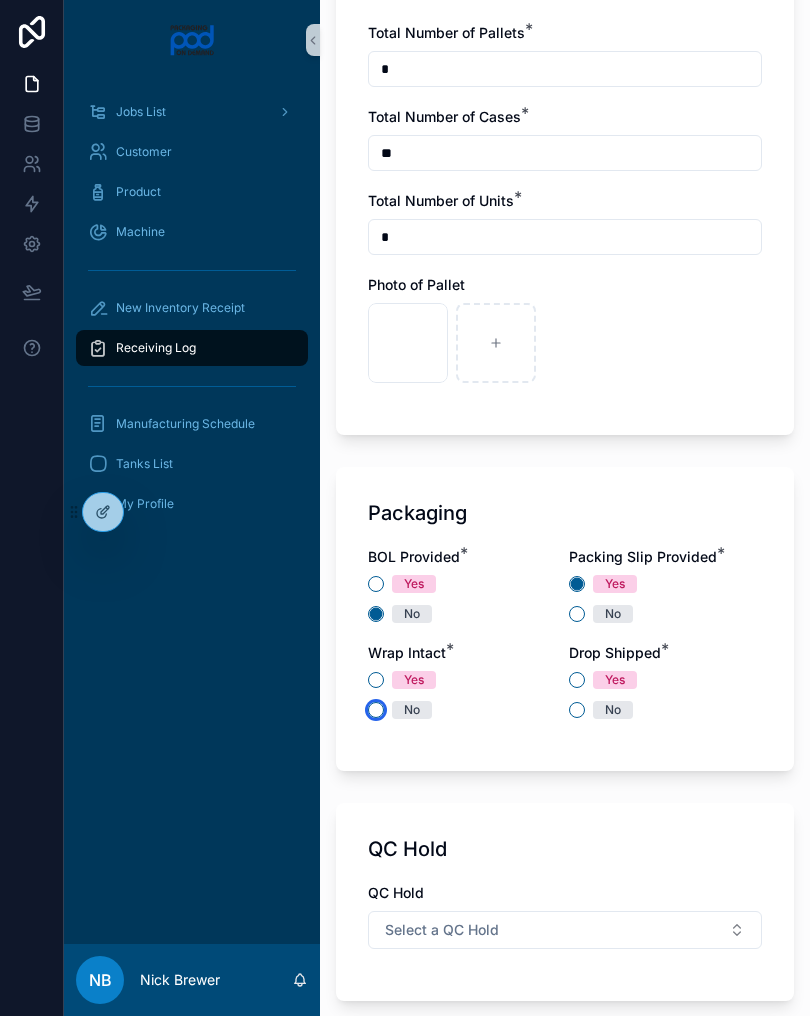 click on "No" at bounding box center (376, 710) 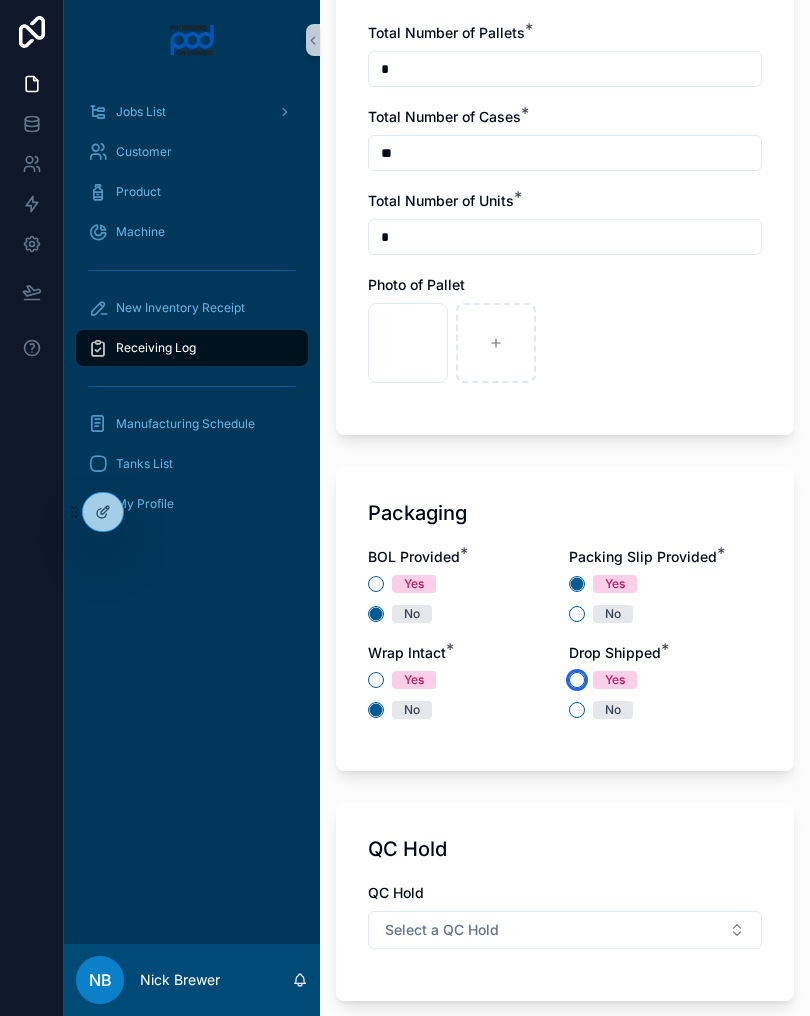 click on "Yes" at bounding box center [577, 680] 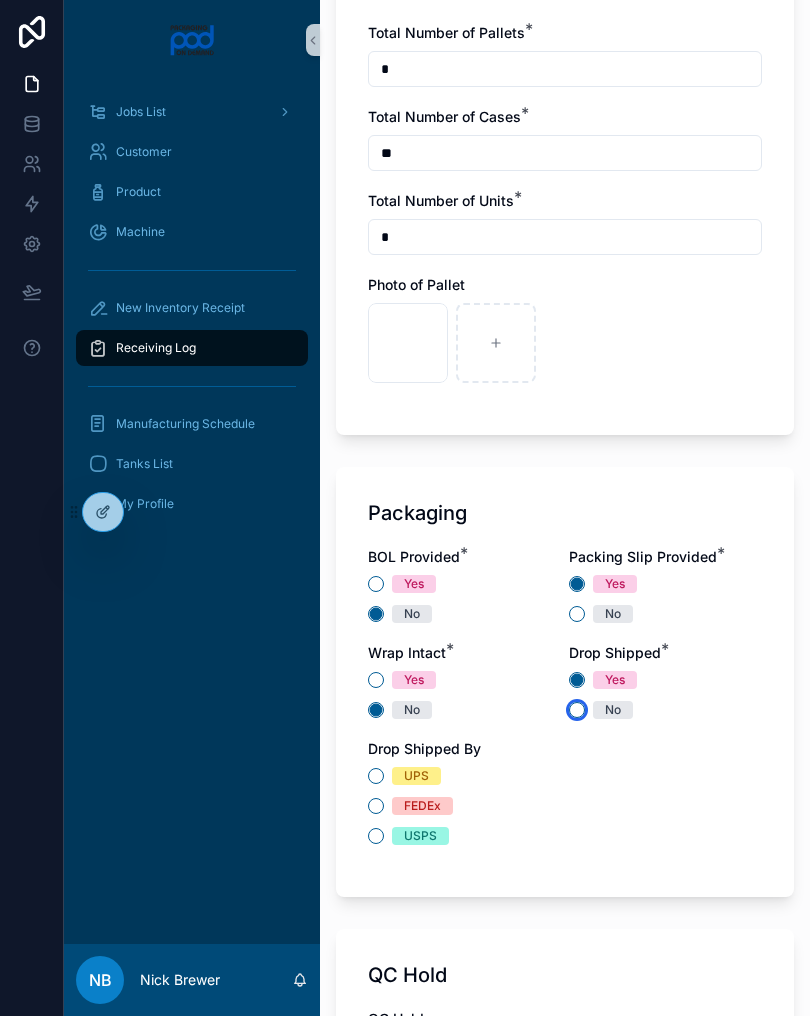 click on "No" at bounding box center [577, 710] 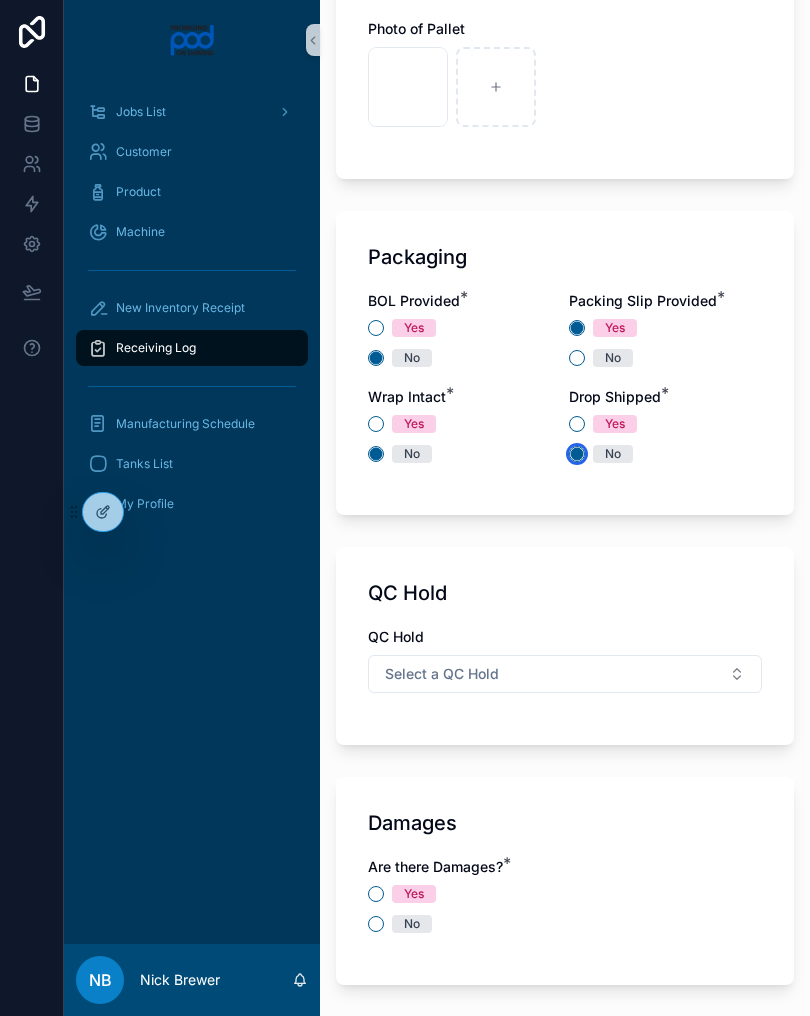 scroll, scrollTop: 1644, scrollLeft: 0, axis: vertical 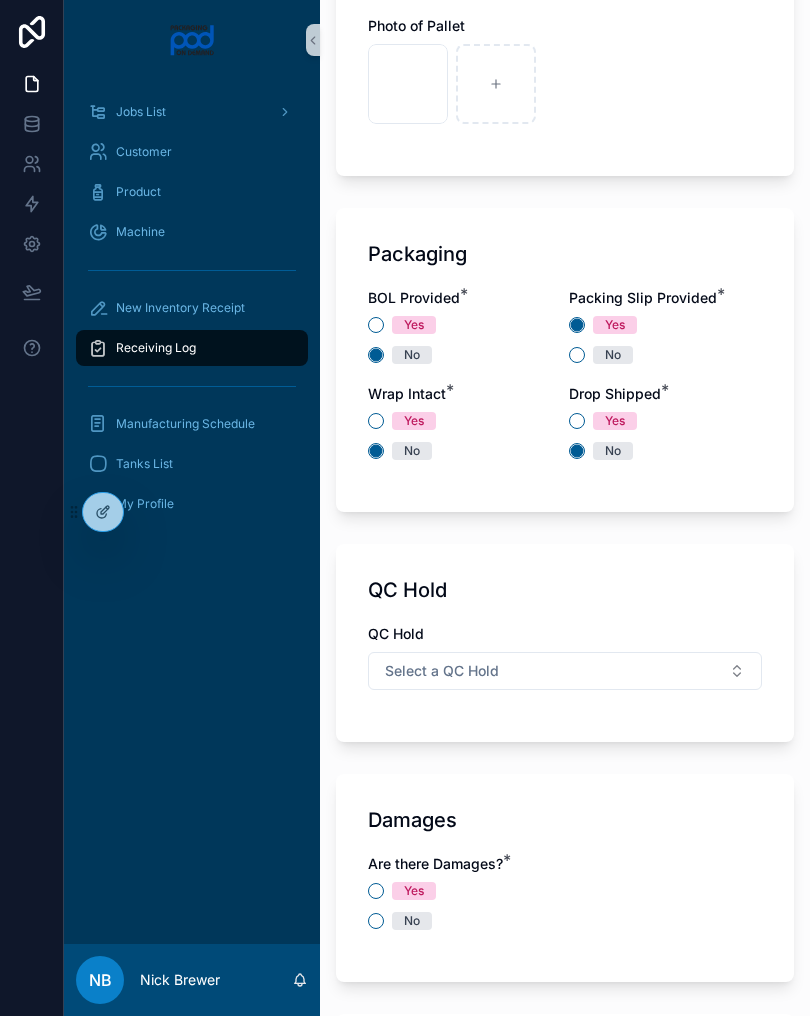 click on "Select a QC Hold" at bounding box center (565, 671) 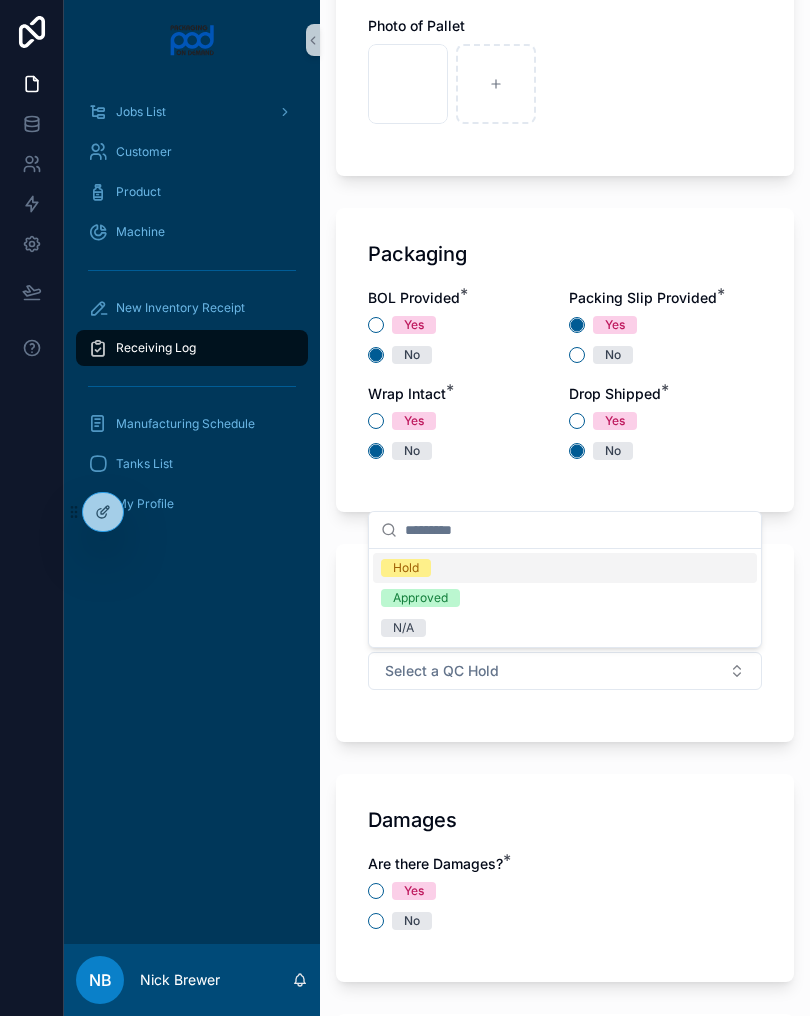 click on "Select a QC Hold" at bounding box center (565, 671) 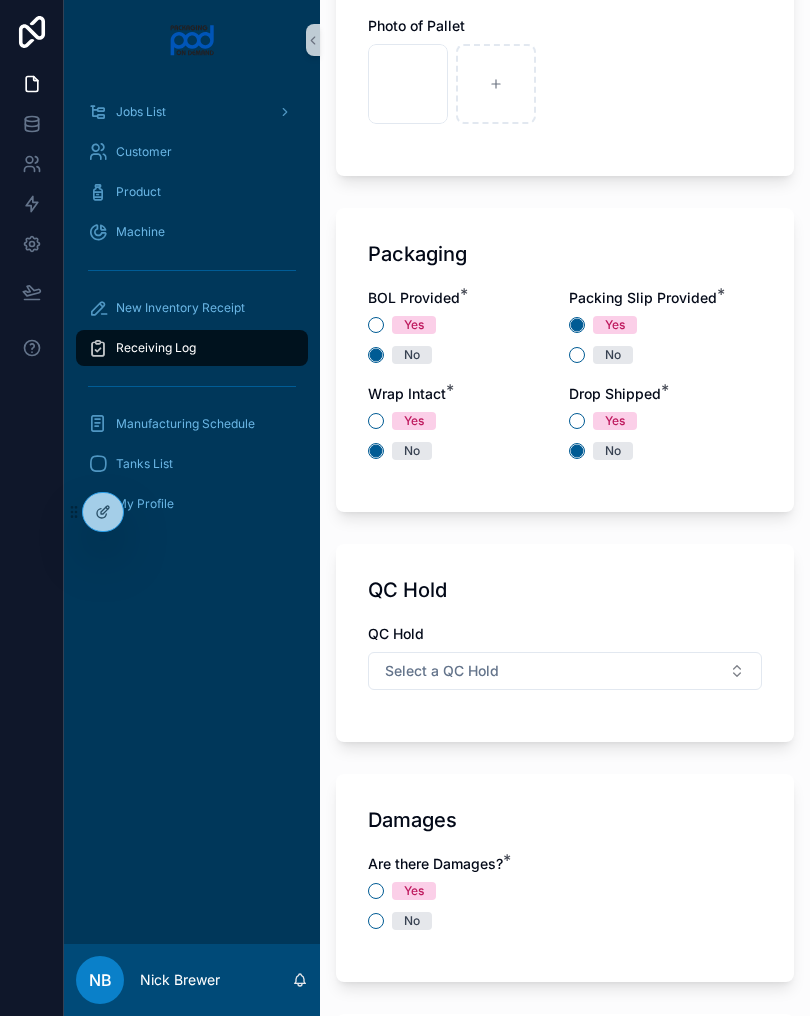 click on "Select a QC Hold" at bounding box center [565, 671] 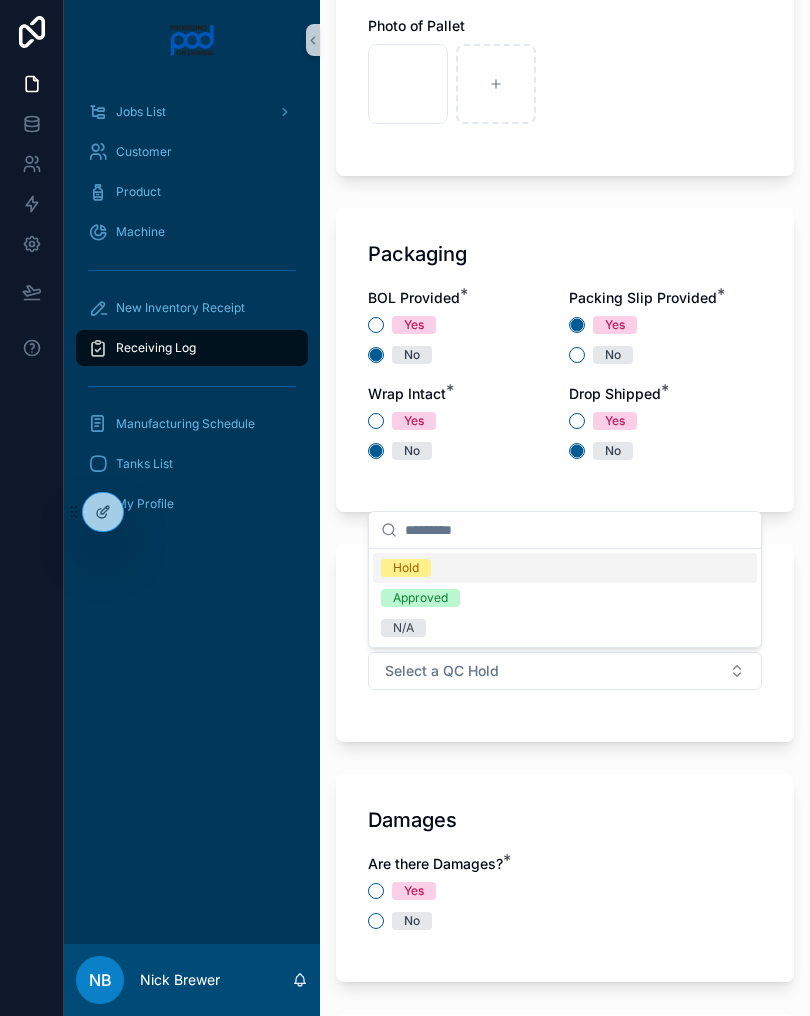click on "N/A" at bounding box center [565, 628] 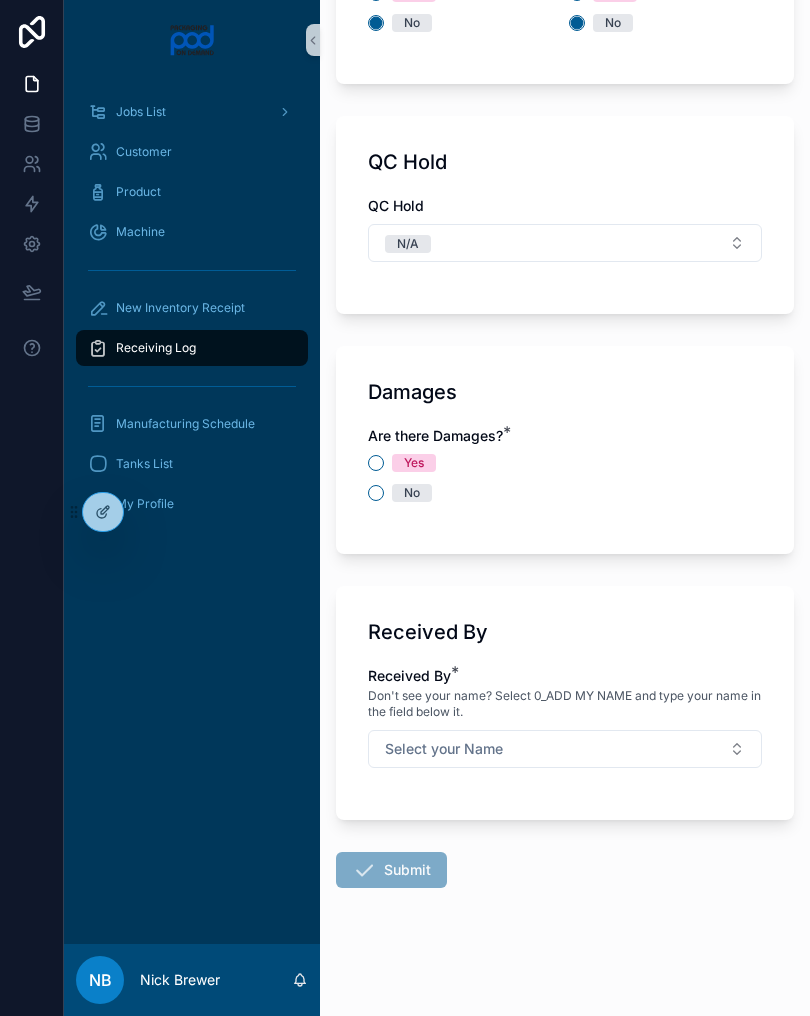 scroll, scrollTop: 2072, scrollLeft: 0, axis: vertical 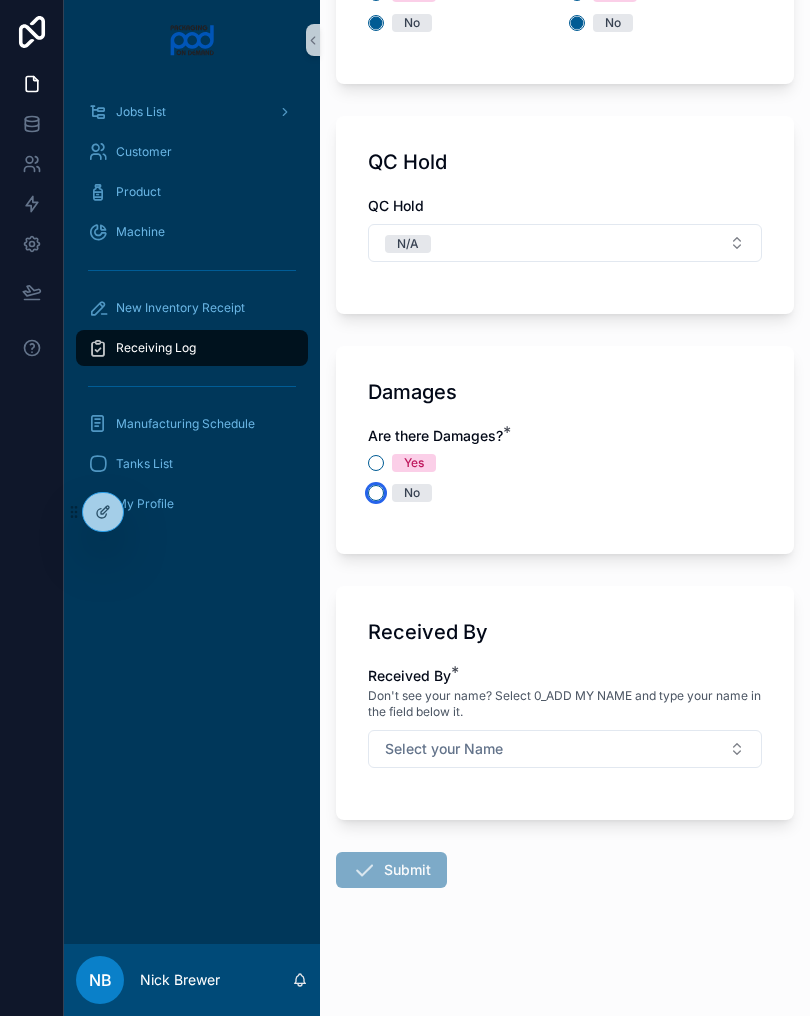 click on "No" at bounding box center (376, 493) 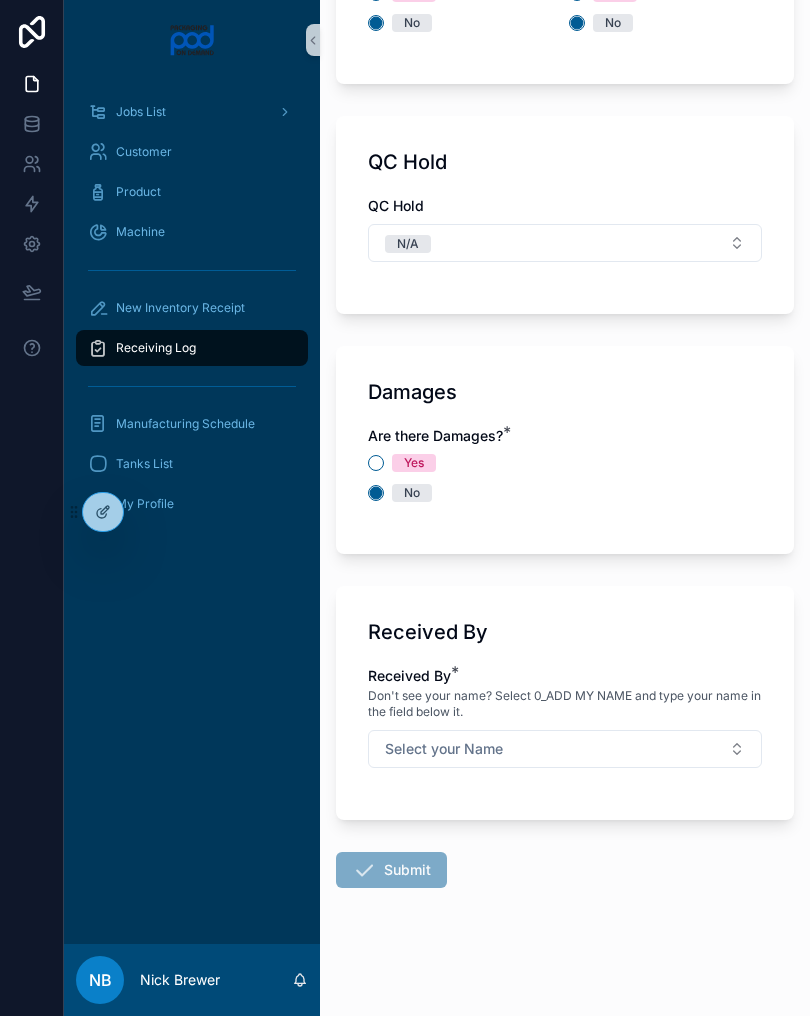 click on "Select your Name" at bounding box center (565, 749) 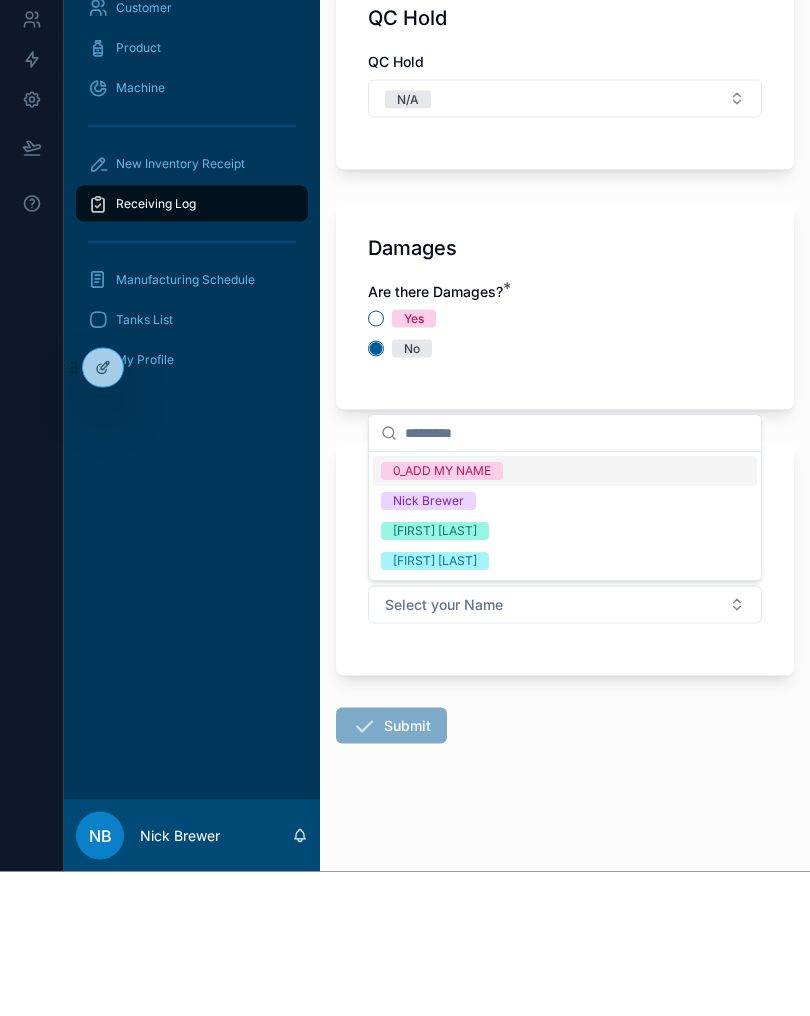 click on "[FIRST] [LAST]" at bounding box center (565, 676) 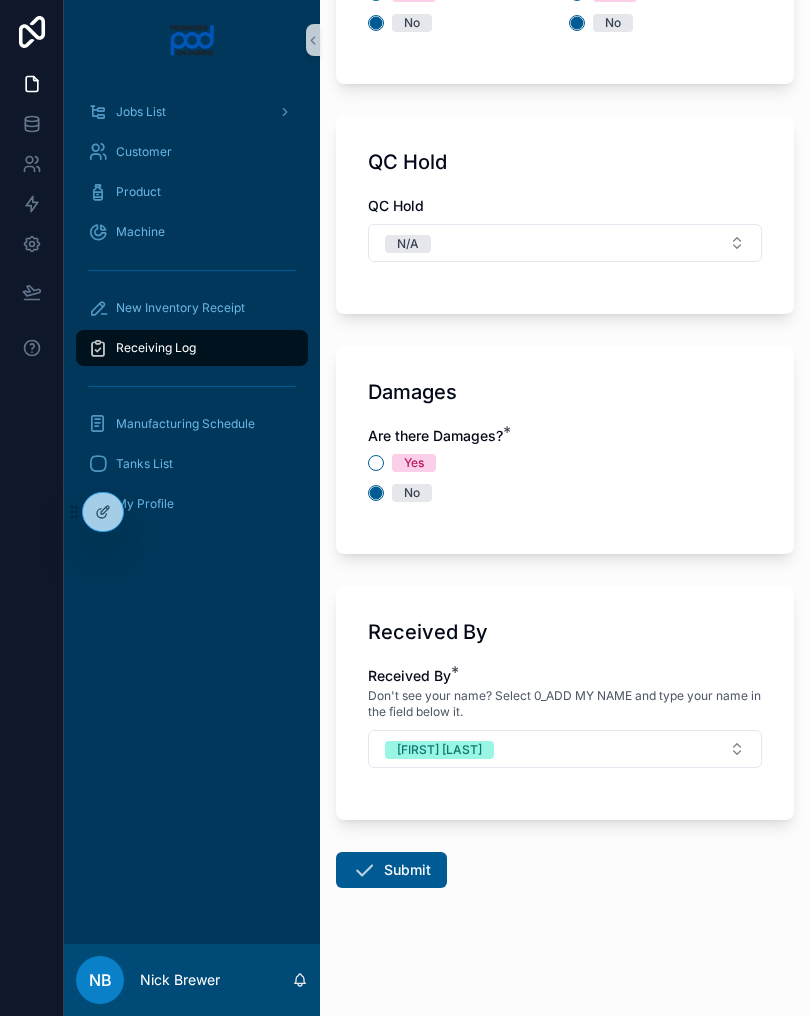click on "Submit" at bounding box center [391, 870] 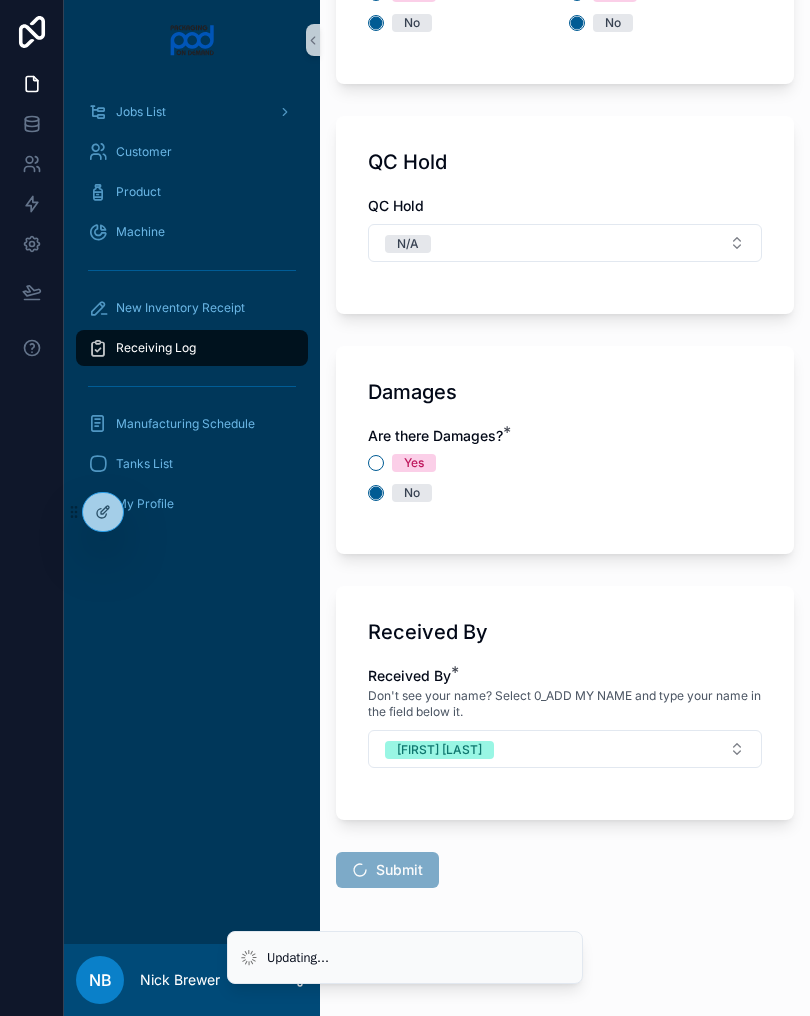 scroll, scrollTop: 0, scrollLeft: 0, axis: both 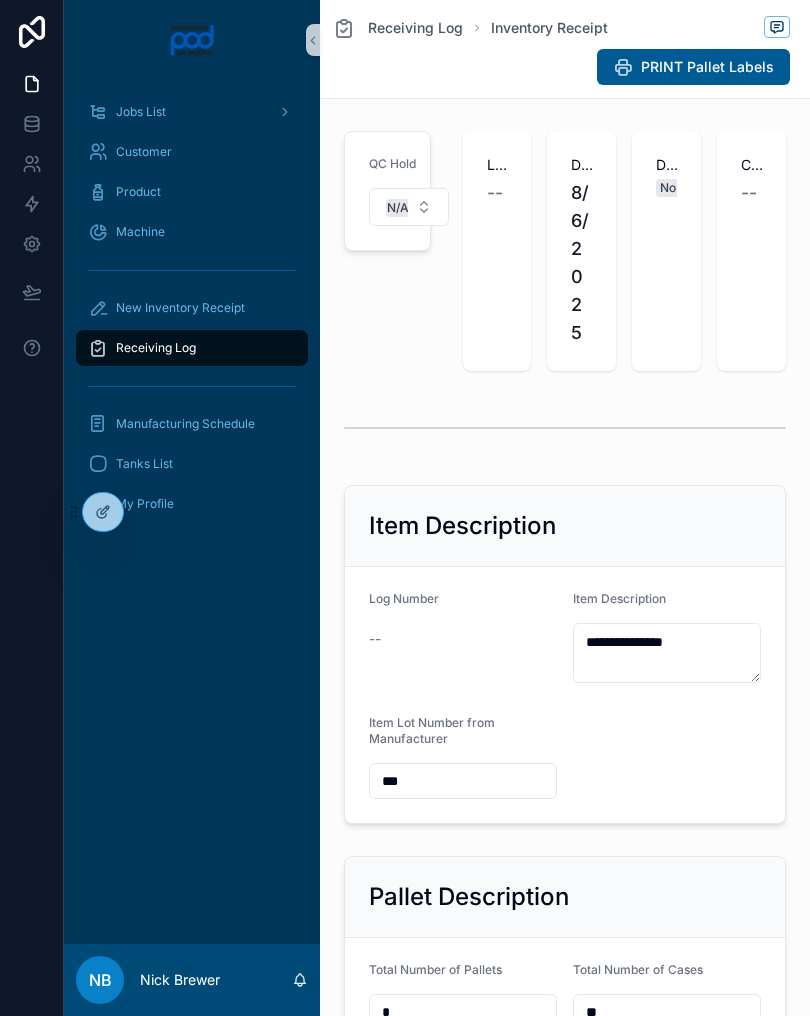 click on "Receiving Log" at bounding box center (192, 348) 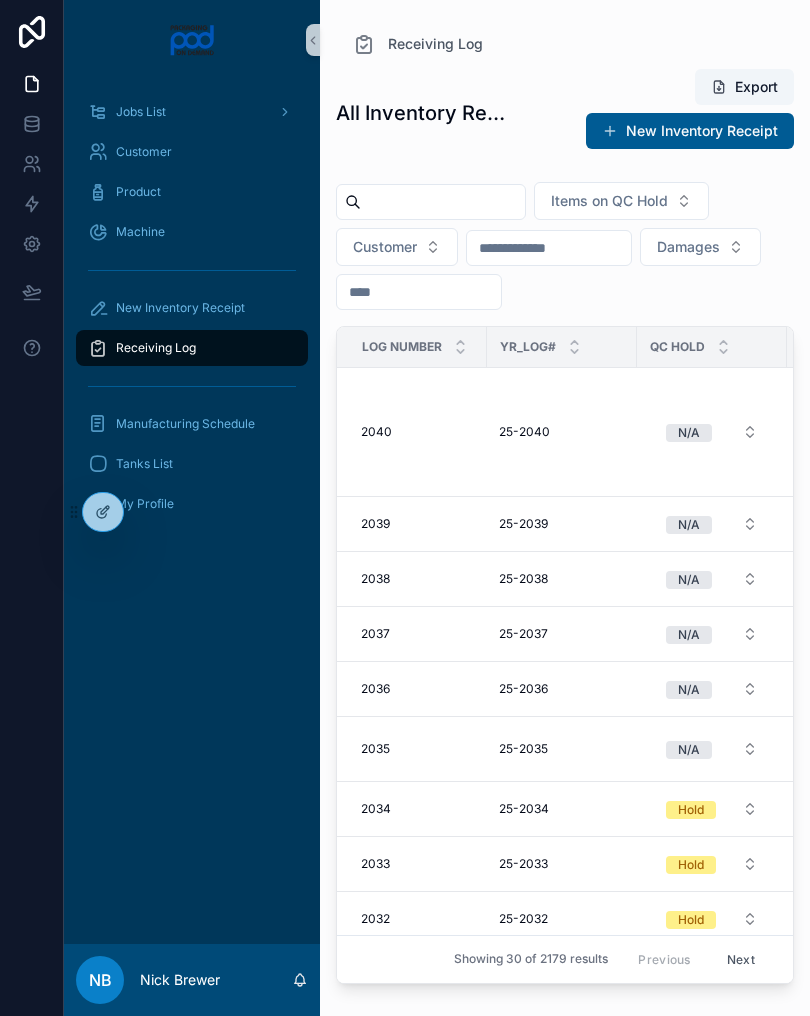 click on "New Inventory Receipt" at bounding box center [180, 308] 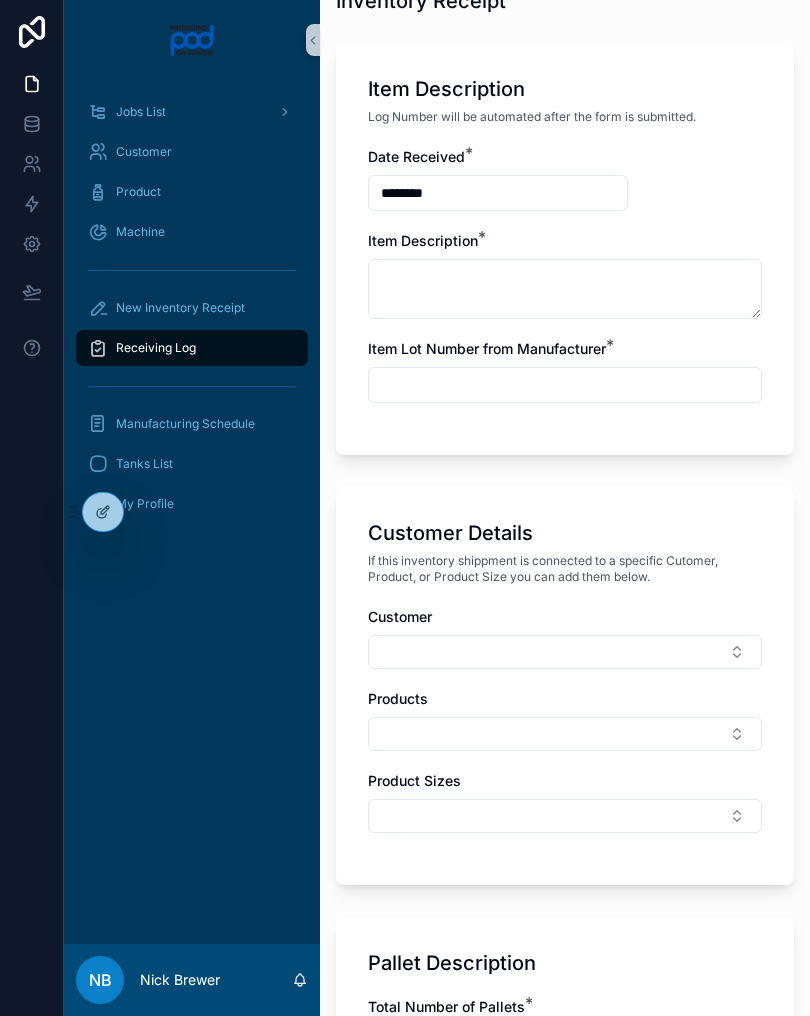 scroll, scrollTop: 406, scrollLeft: 0, axis: vertical 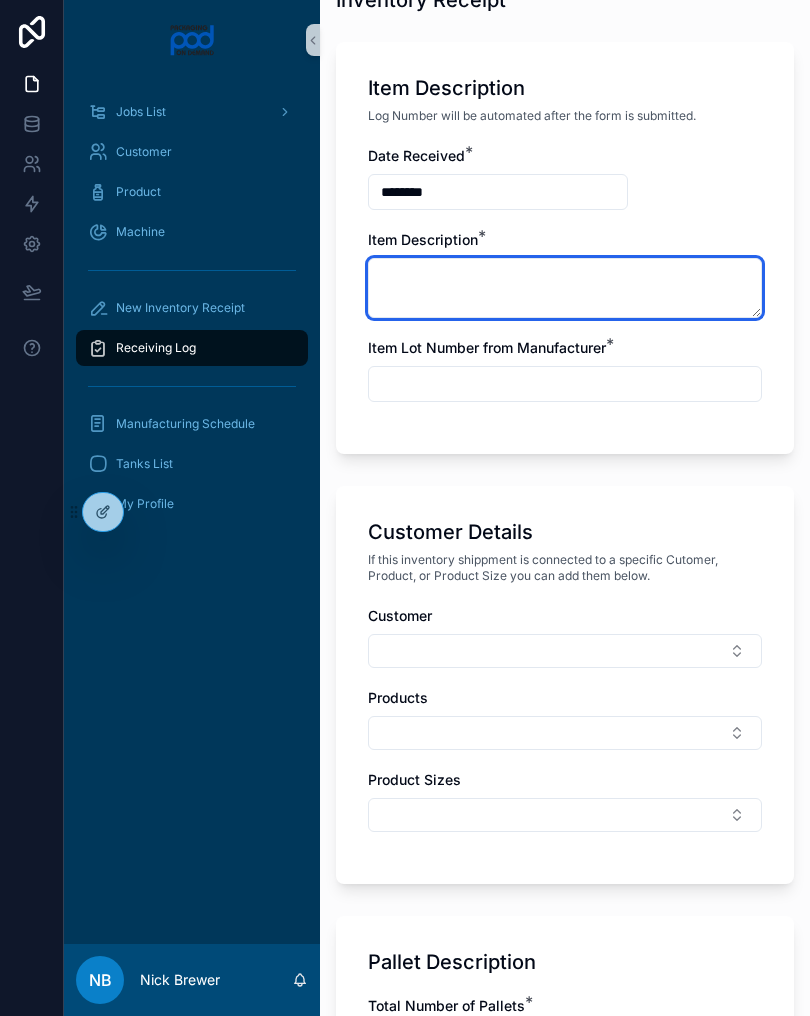 click at bounding box center [565, 288] 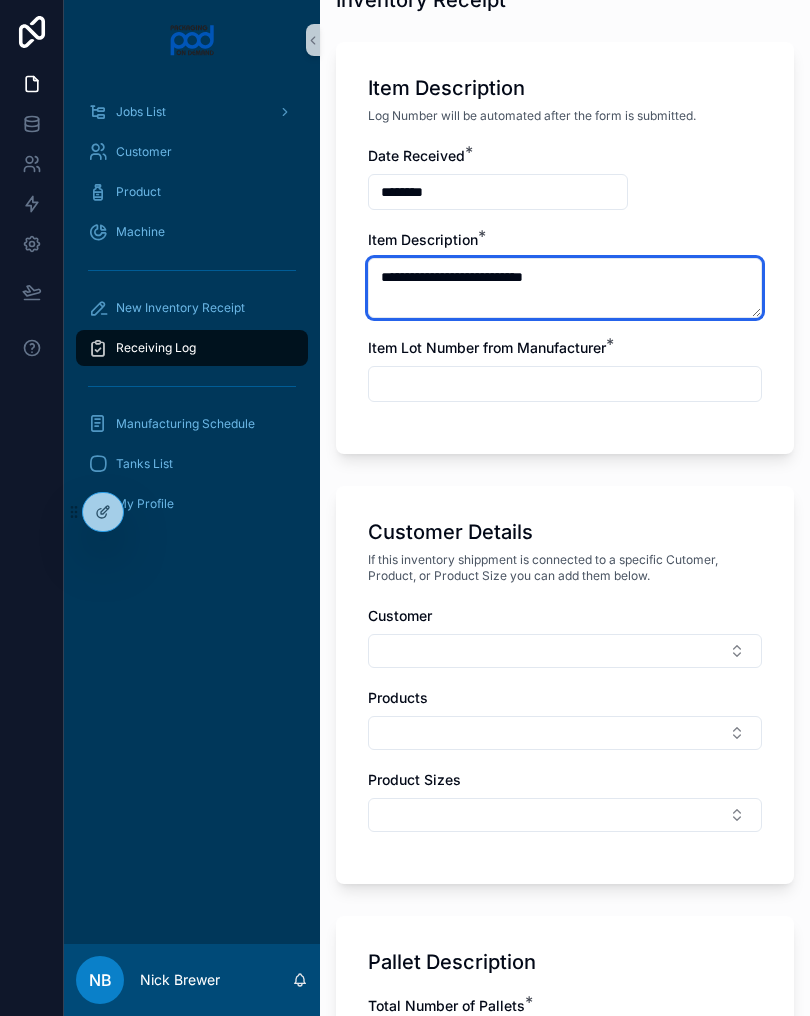 type on "**********" 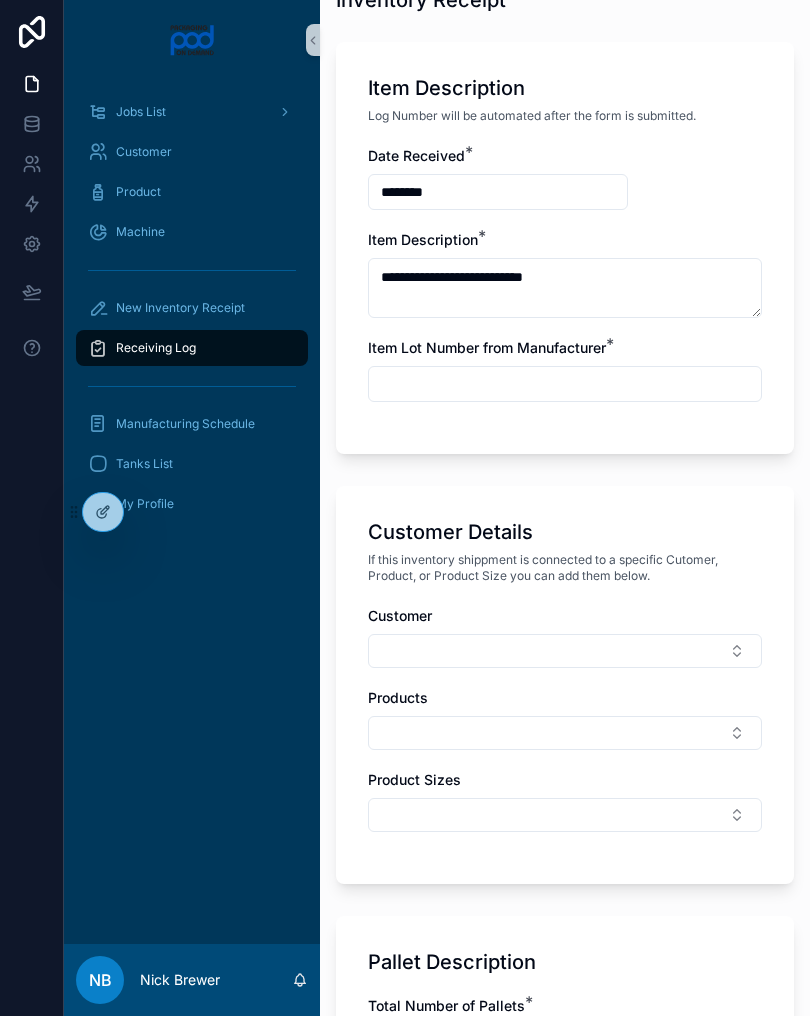 click at bounding box center (565, 384) 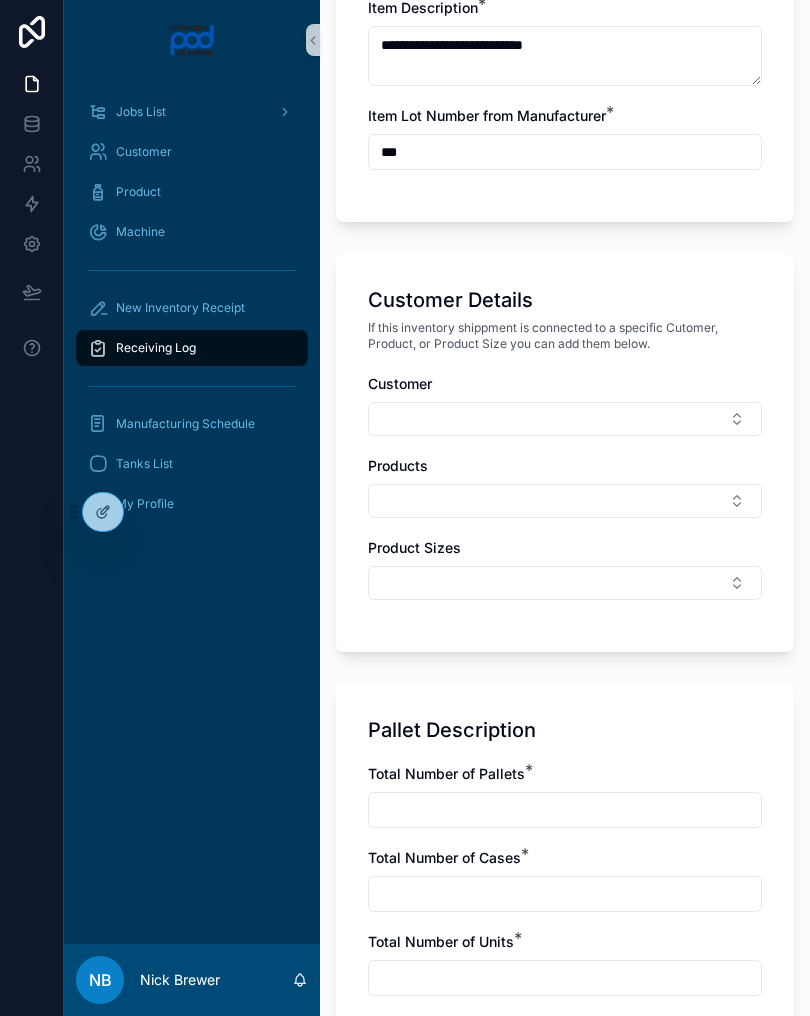 scroll, scrollTop: 640, scrollLeft: 0, axis: vertical 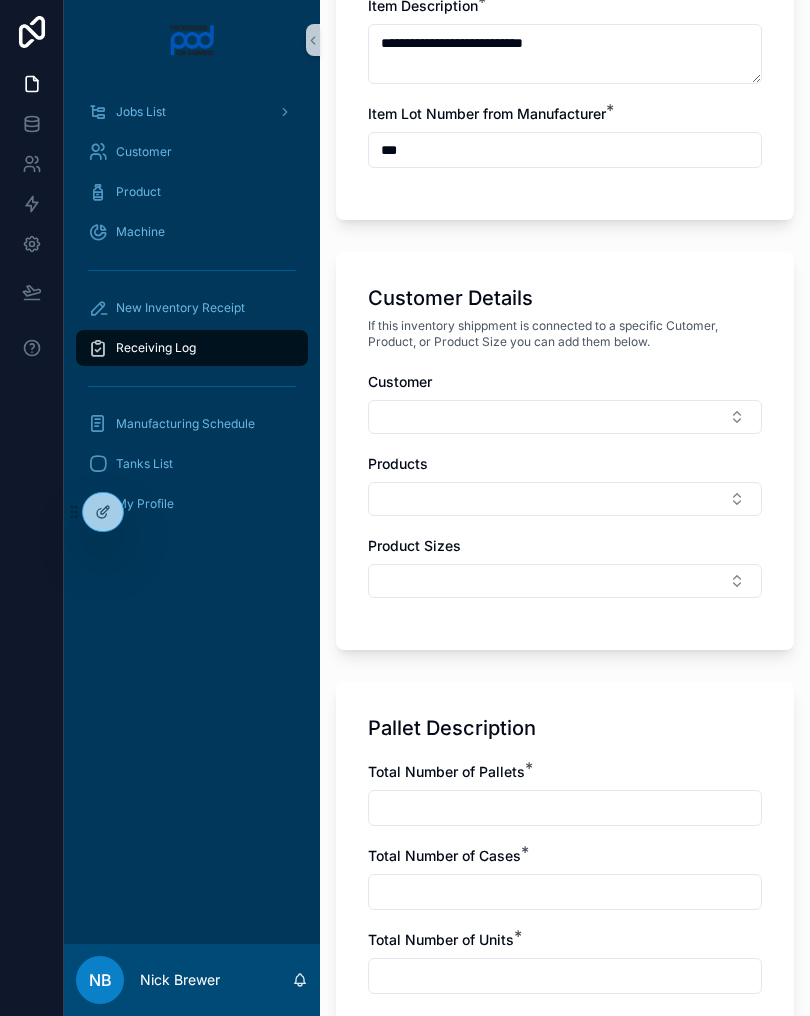 type on "***" 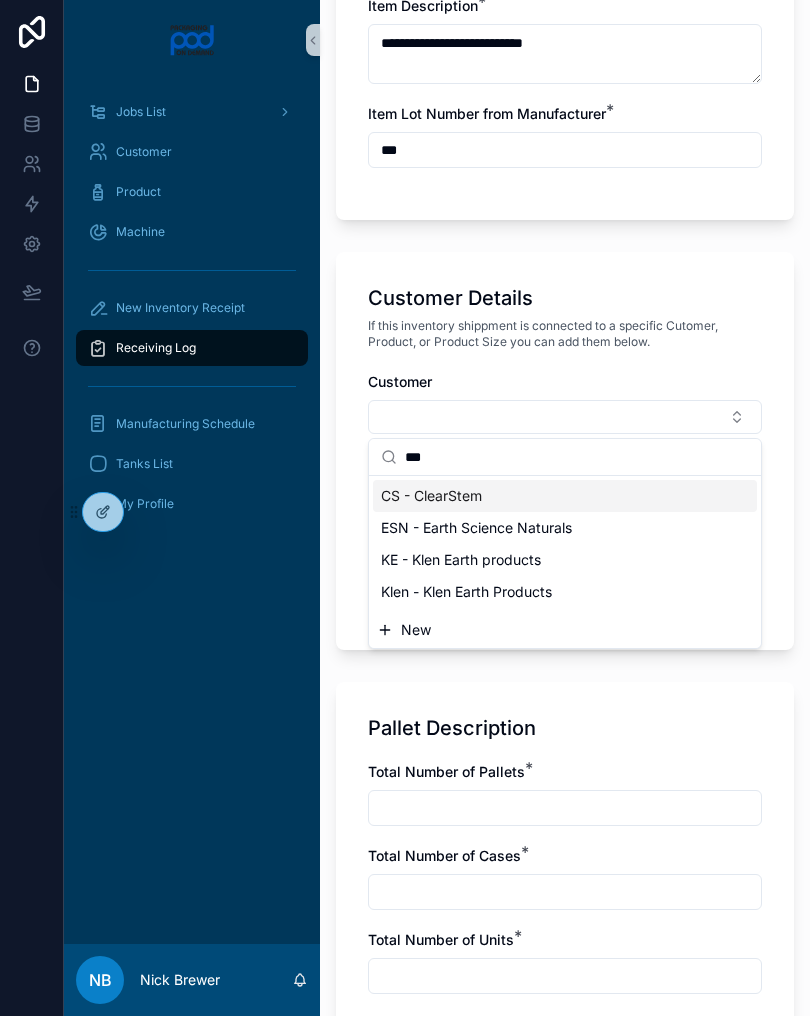 type on "***" 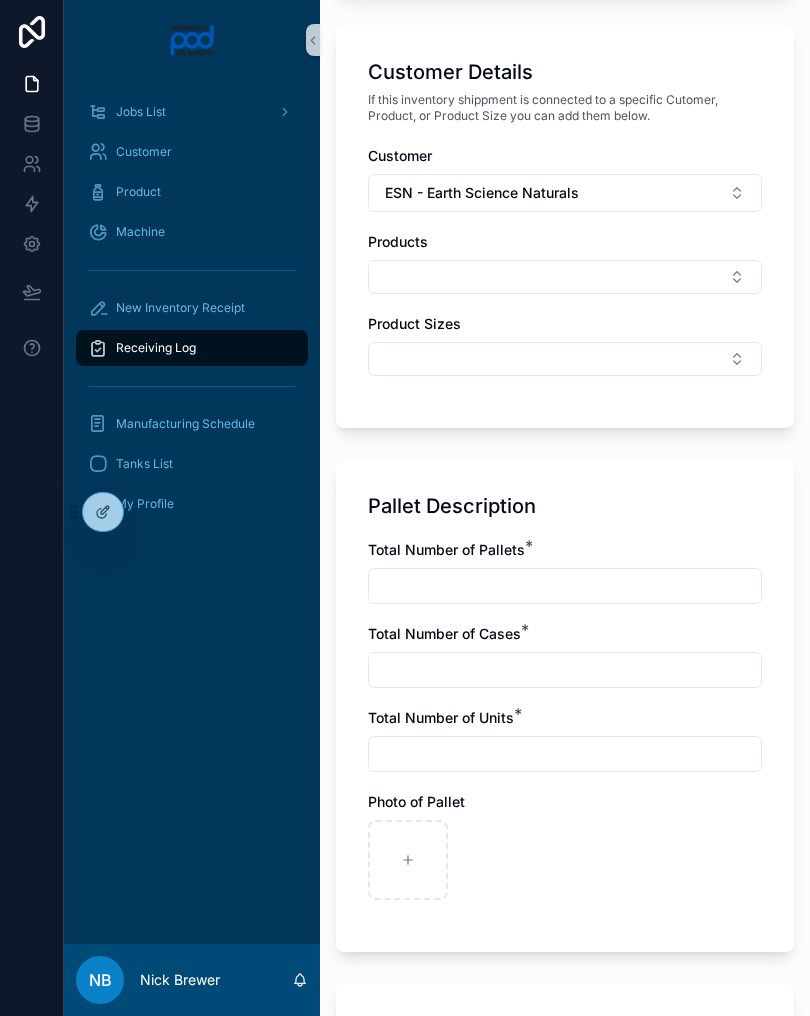scroll, scrollTop: 879, scrollLeft: 0, axis: vertical 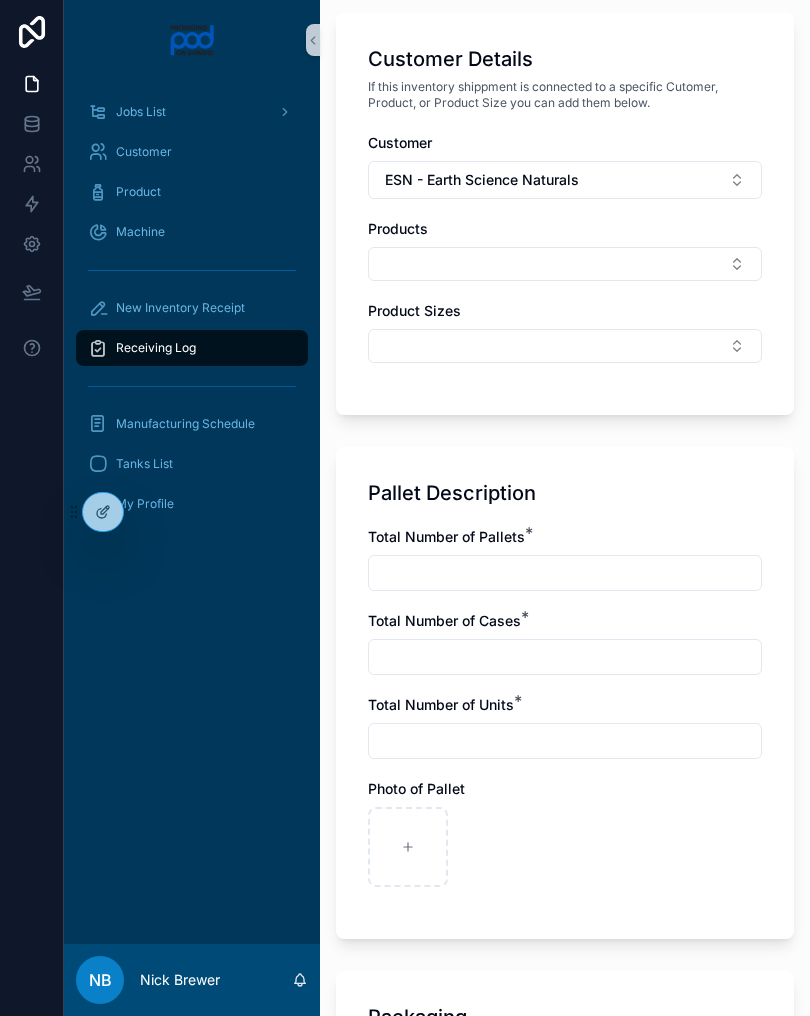 click at bounding box center (565, 573) 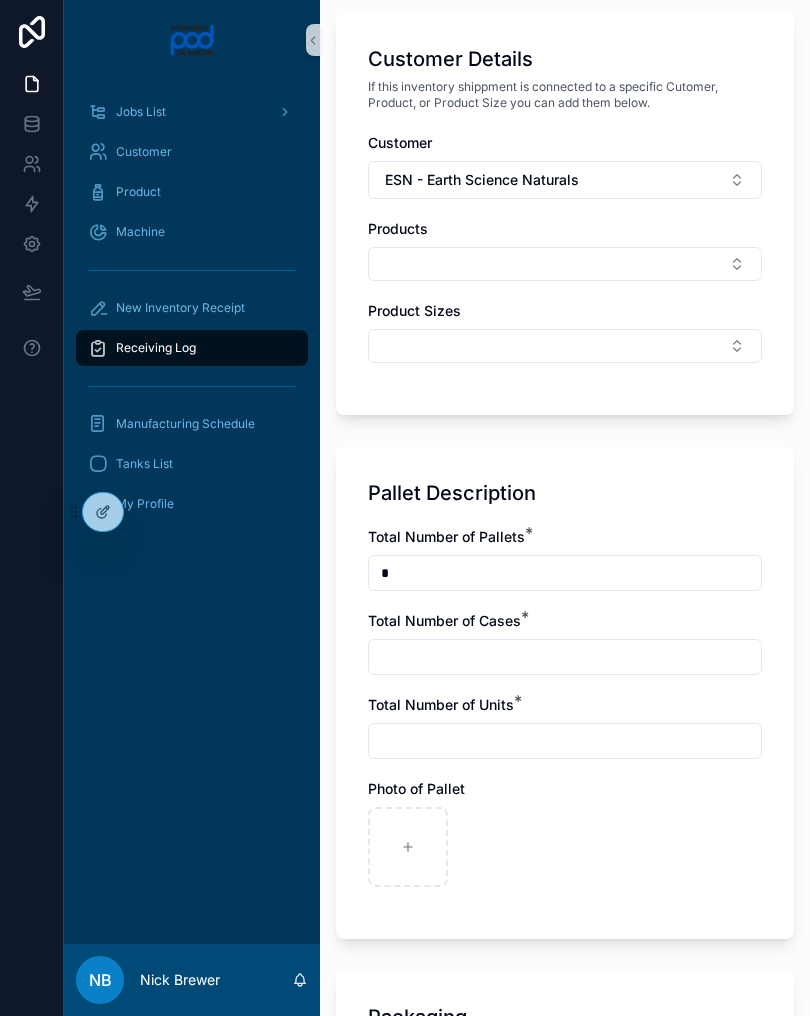 type on "*" 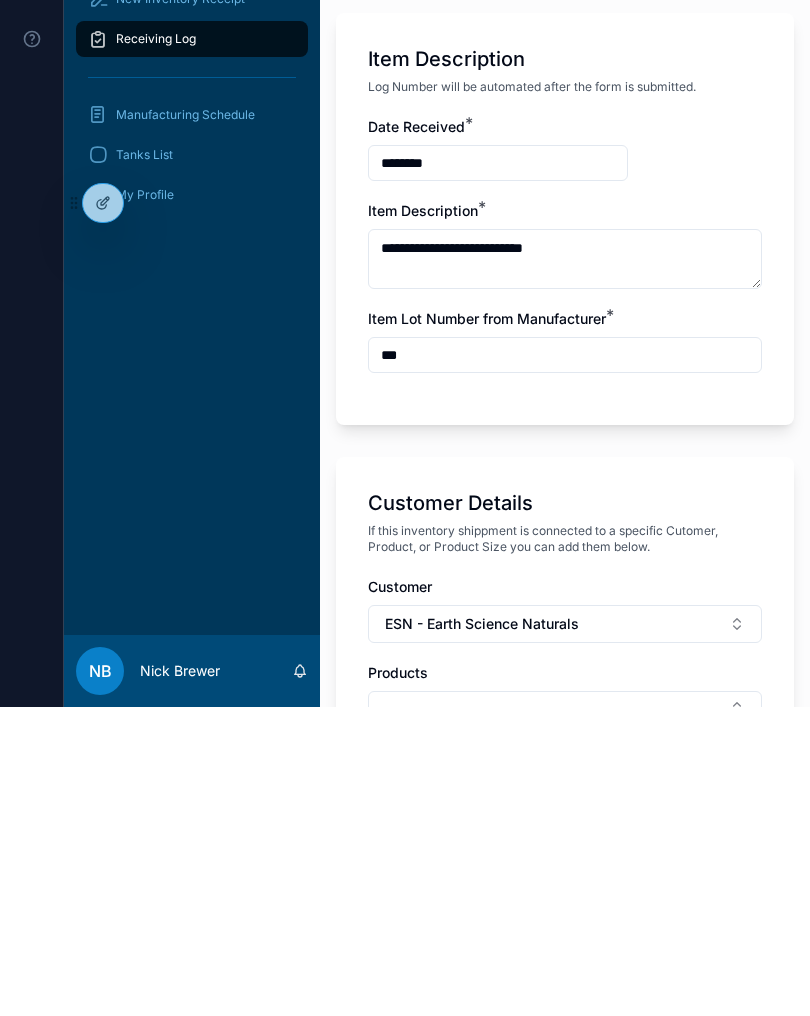 scroll, scrollTop: 89, scrollLeft: 0, axis: vertical 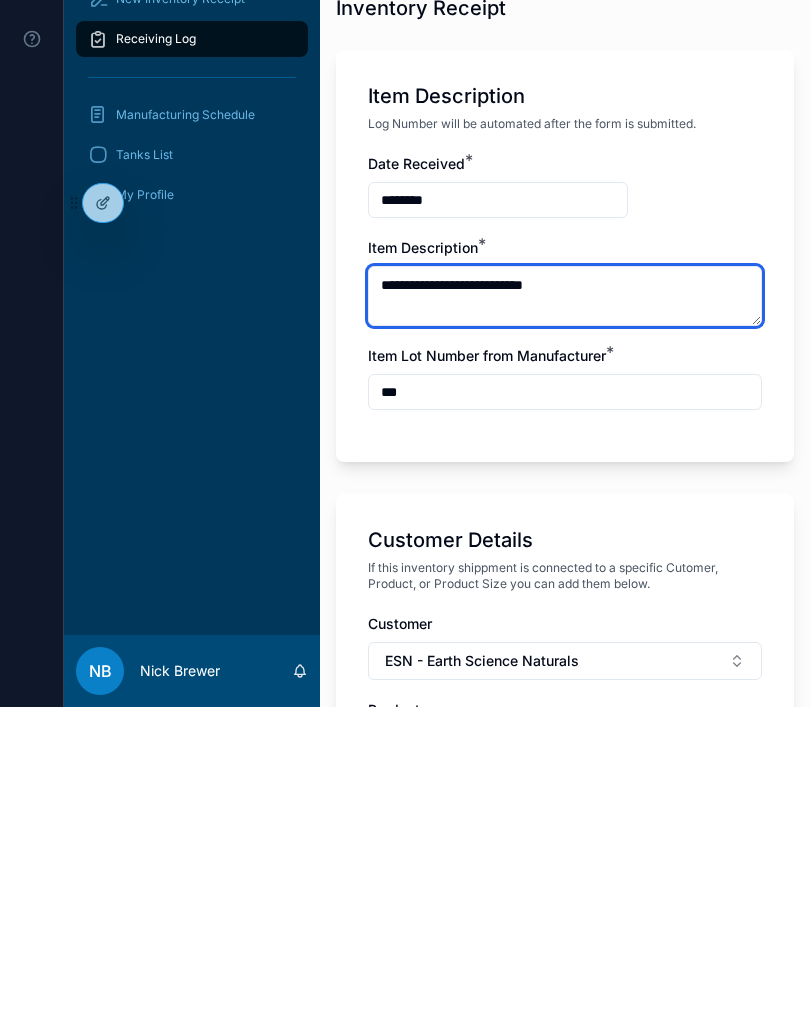 click on "**********" at bounding box center (565, 605) 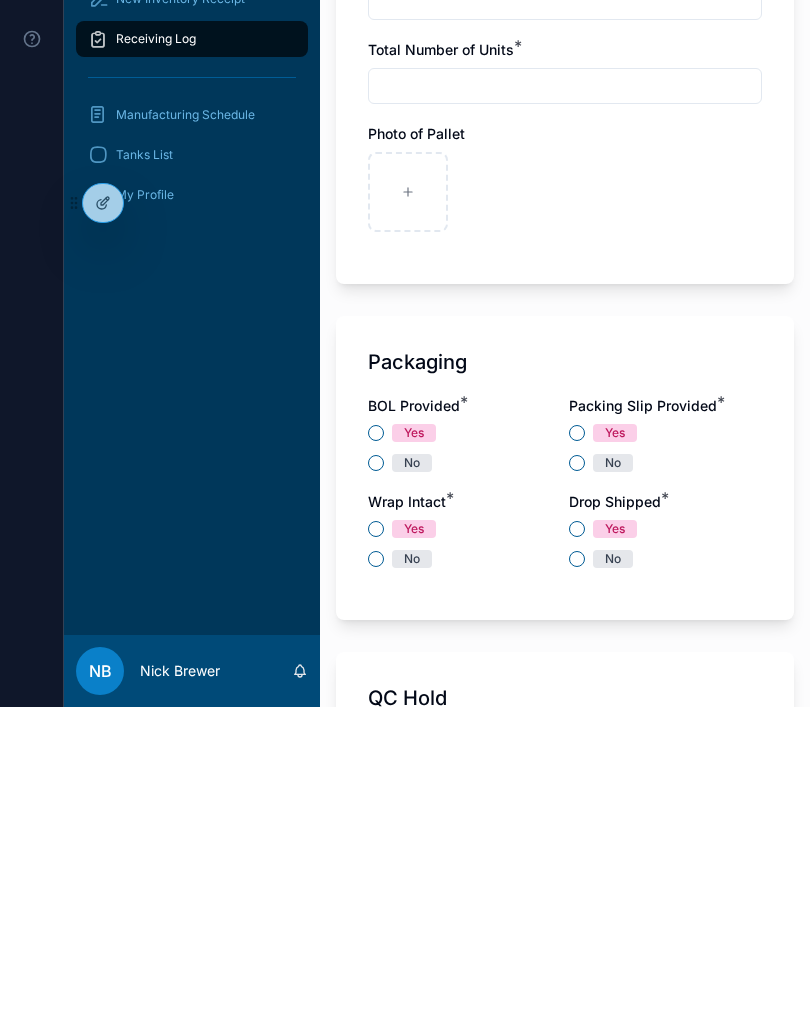 scroll, scrollTop: 1262, scrollLeft: 0, axis: vertical 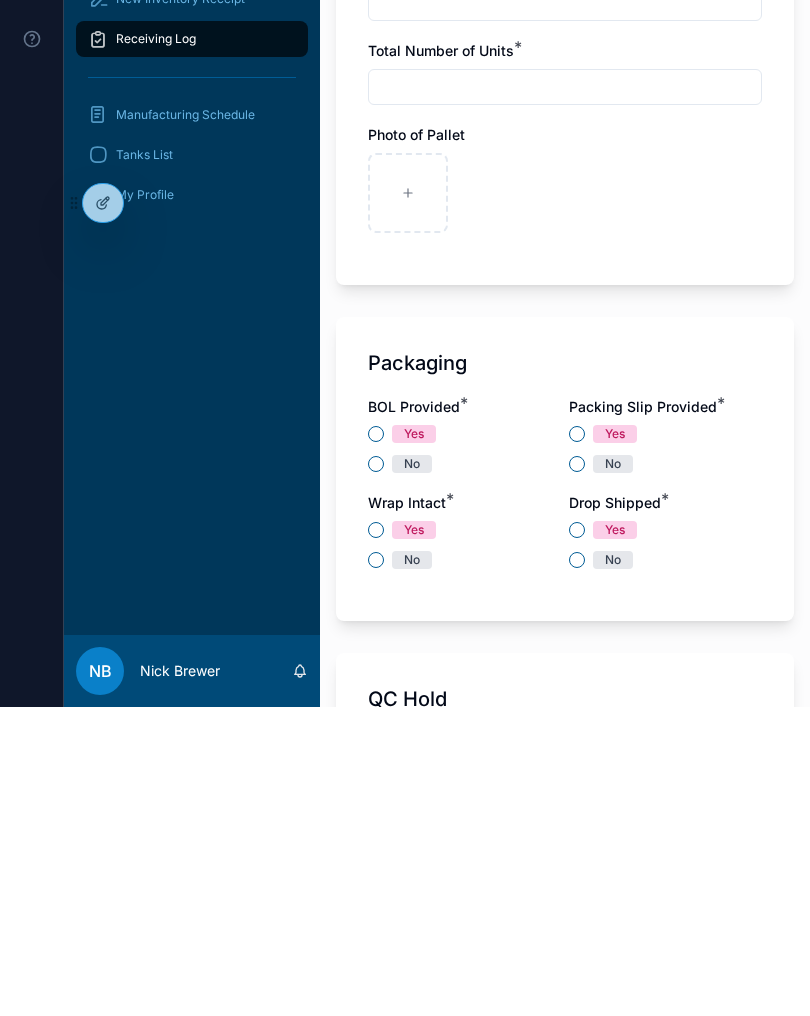type on "**********" 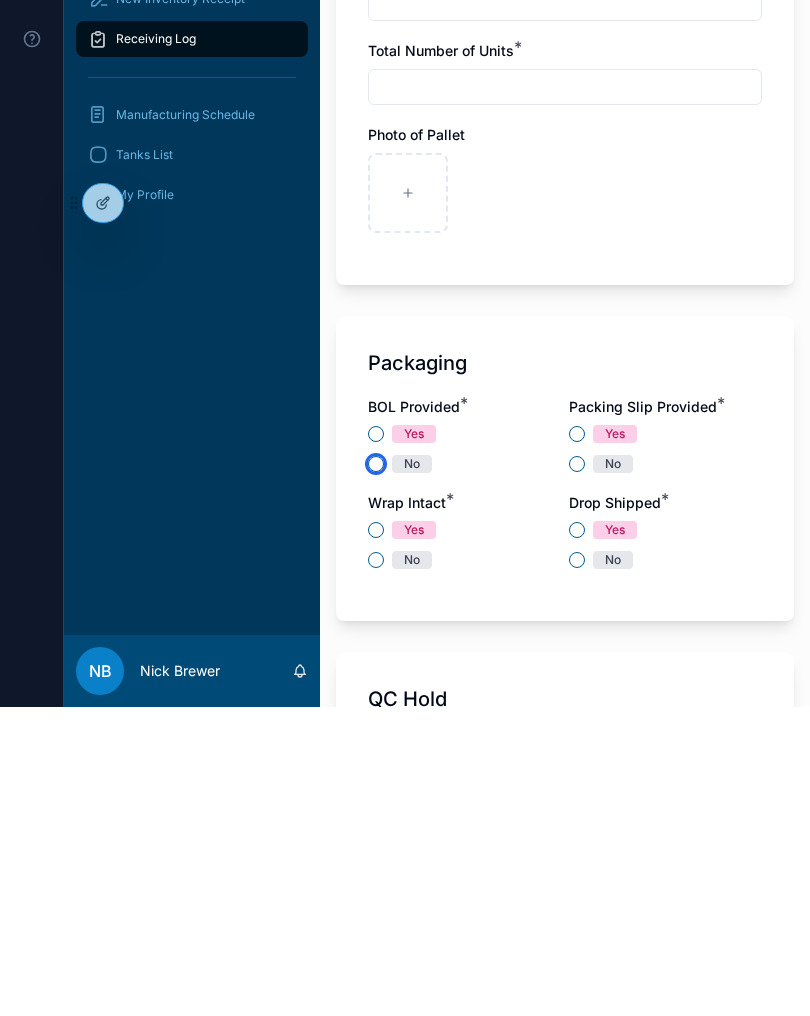 click on "No" at bounding box center [376, 773] 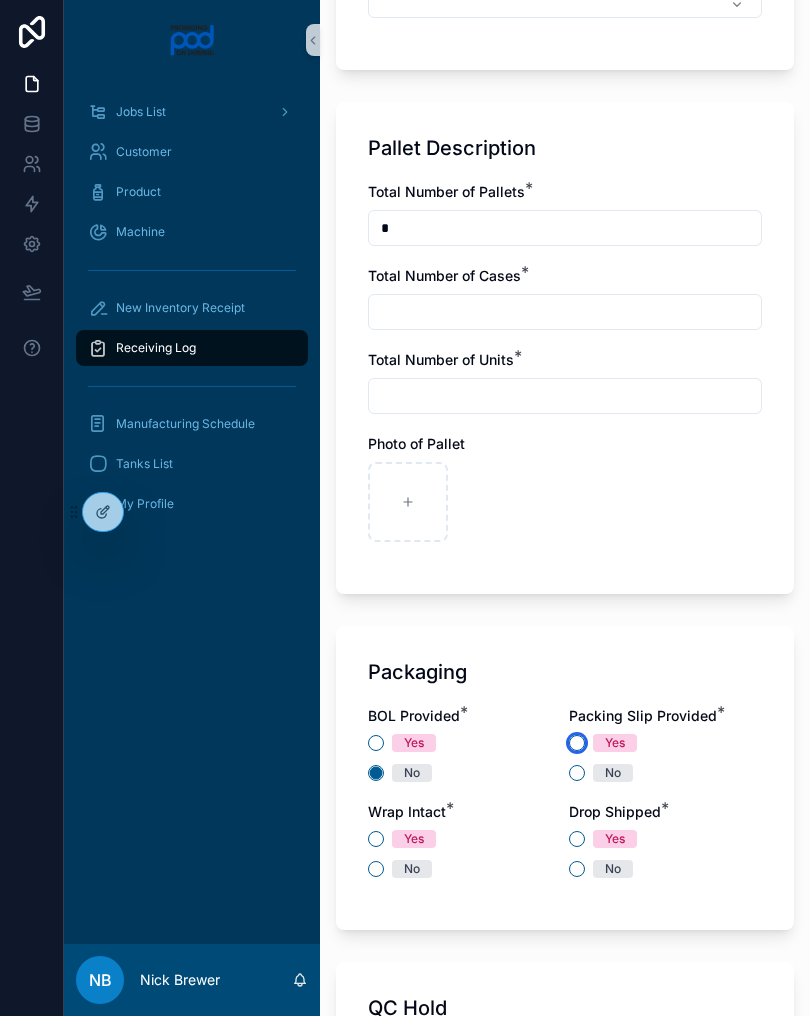 click on "Yes" at bounding box center [577, 743] 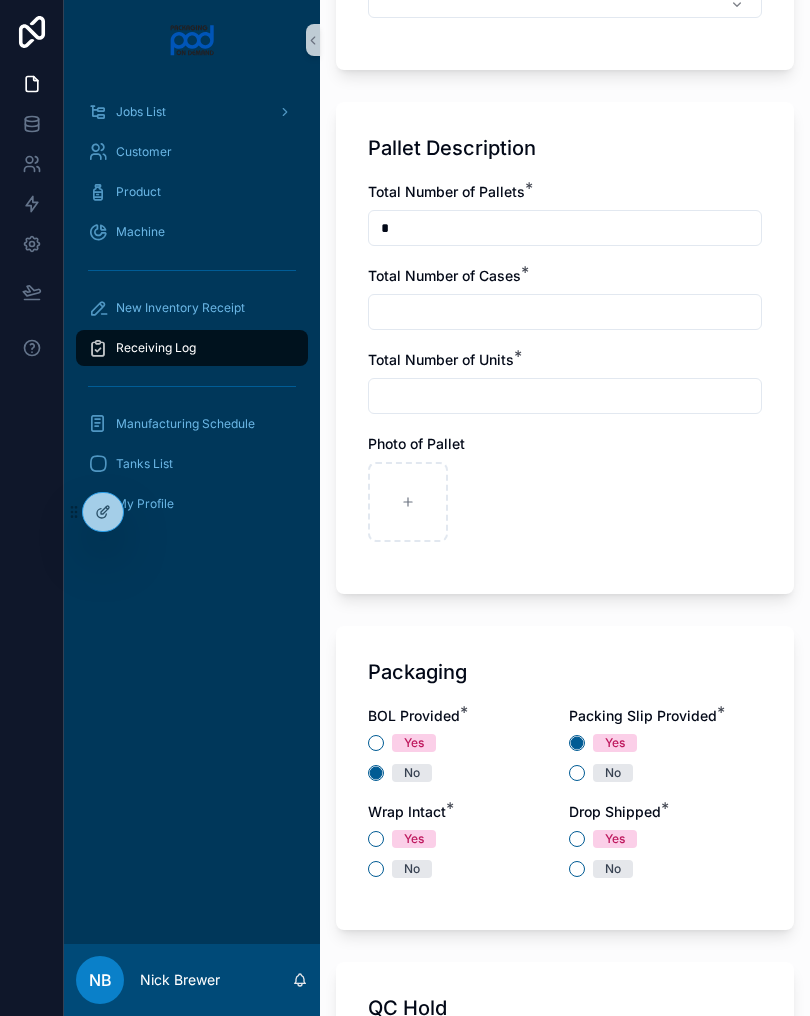 click on "No" at bounding box center (464, 869) 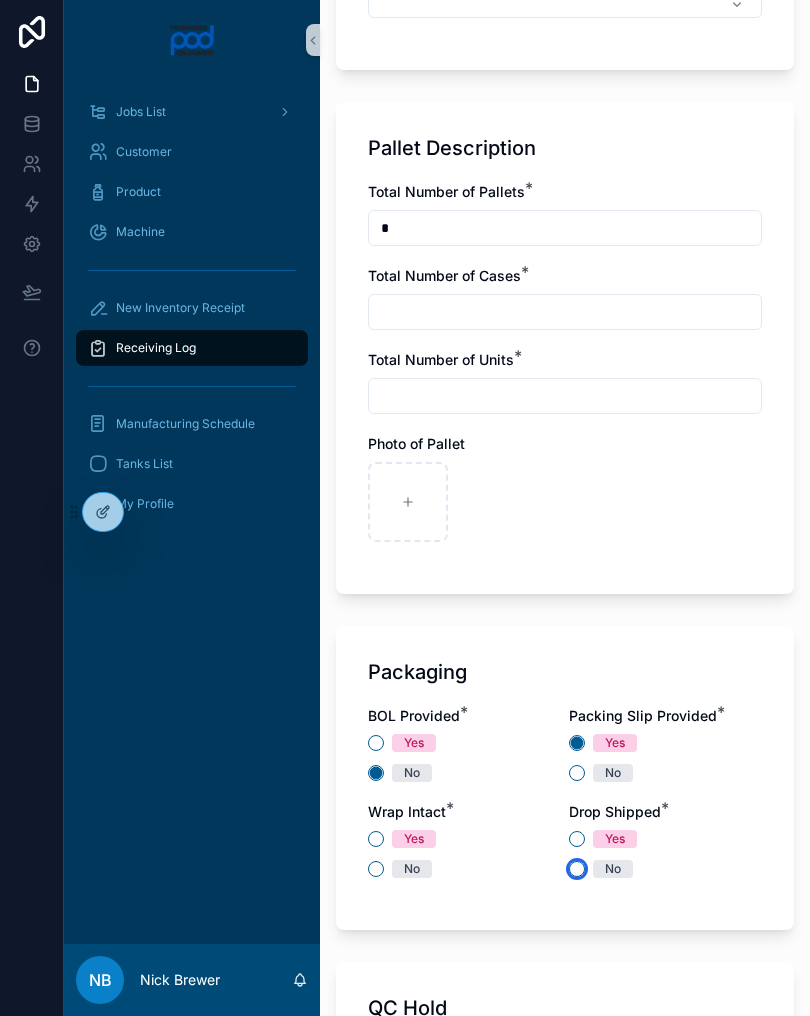 click on "No" at bounding box center [577, 869] 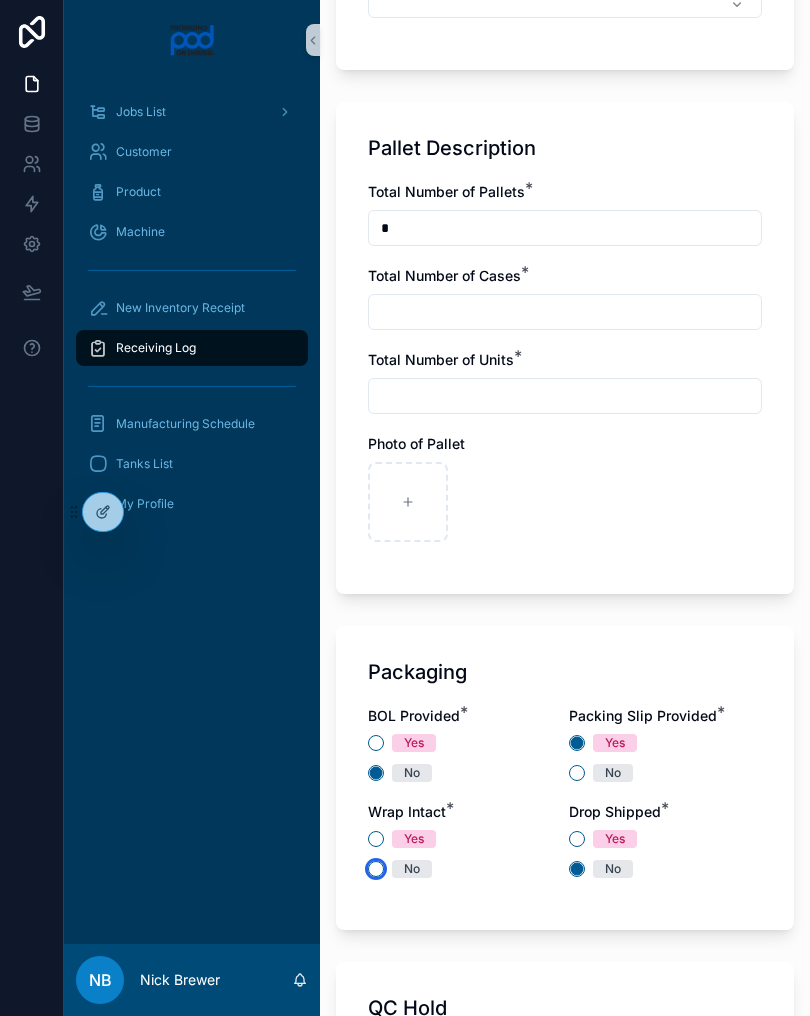 click on "No" at bounding box center [376, 869] 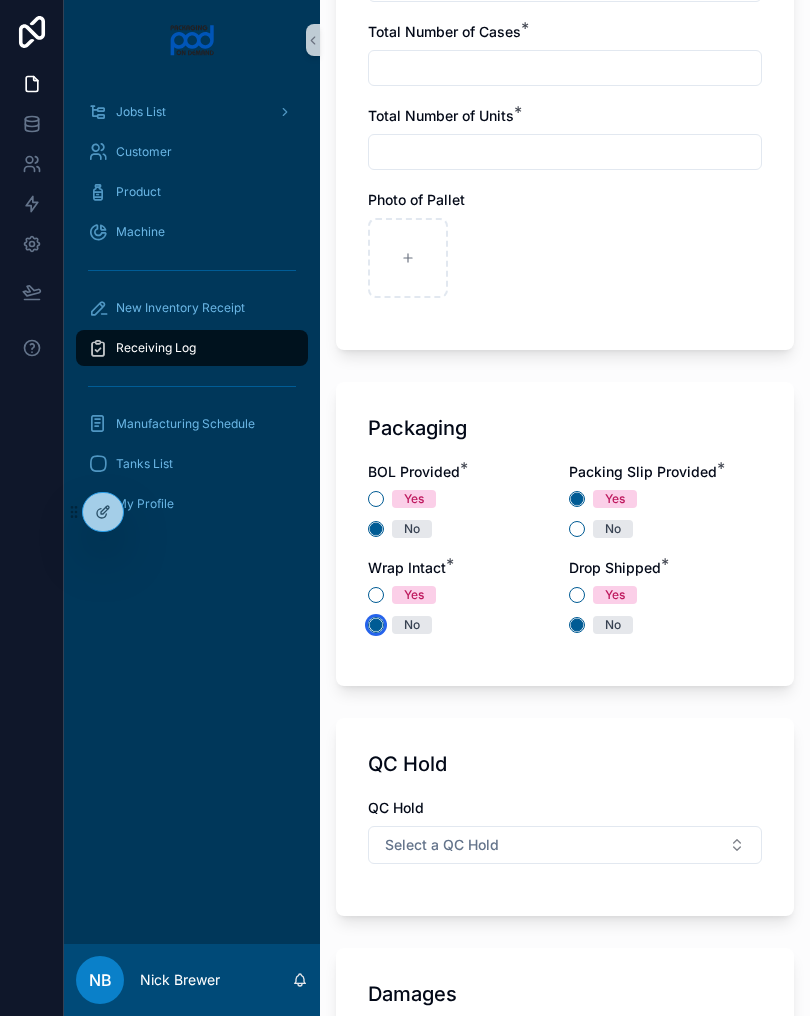 scroll, scrollTop: 1552, scrollLeft: 0, axis: vertical 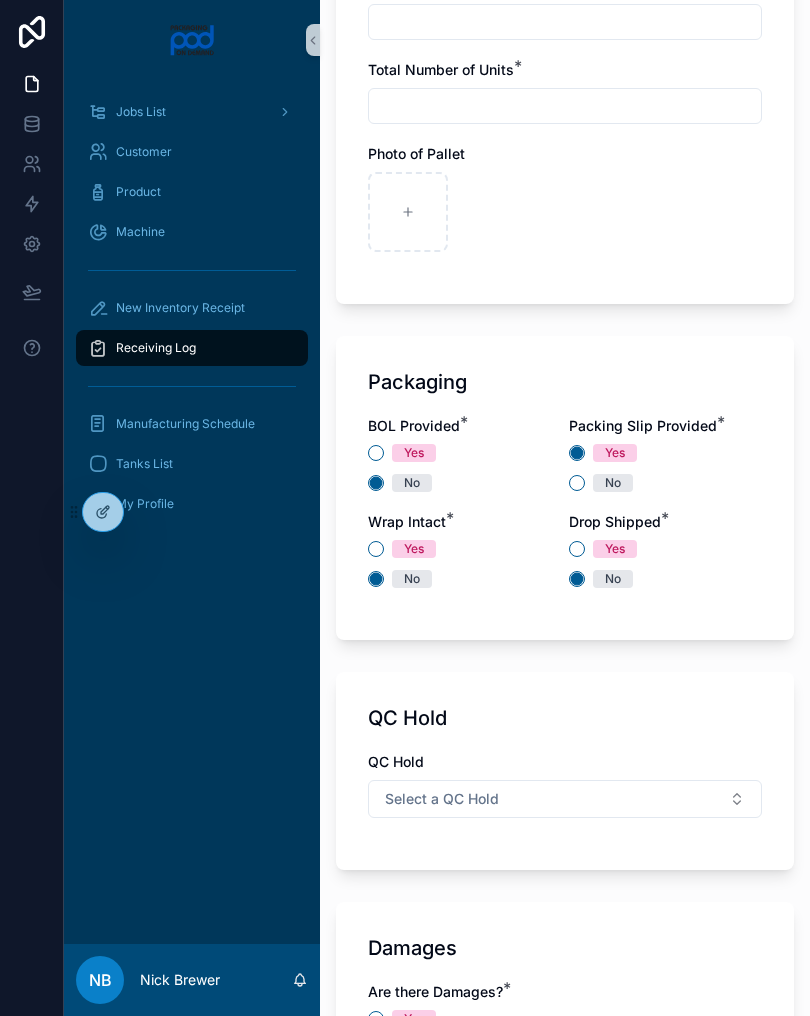 click on "Select a QC Hold" at bounding box center (565, 799) 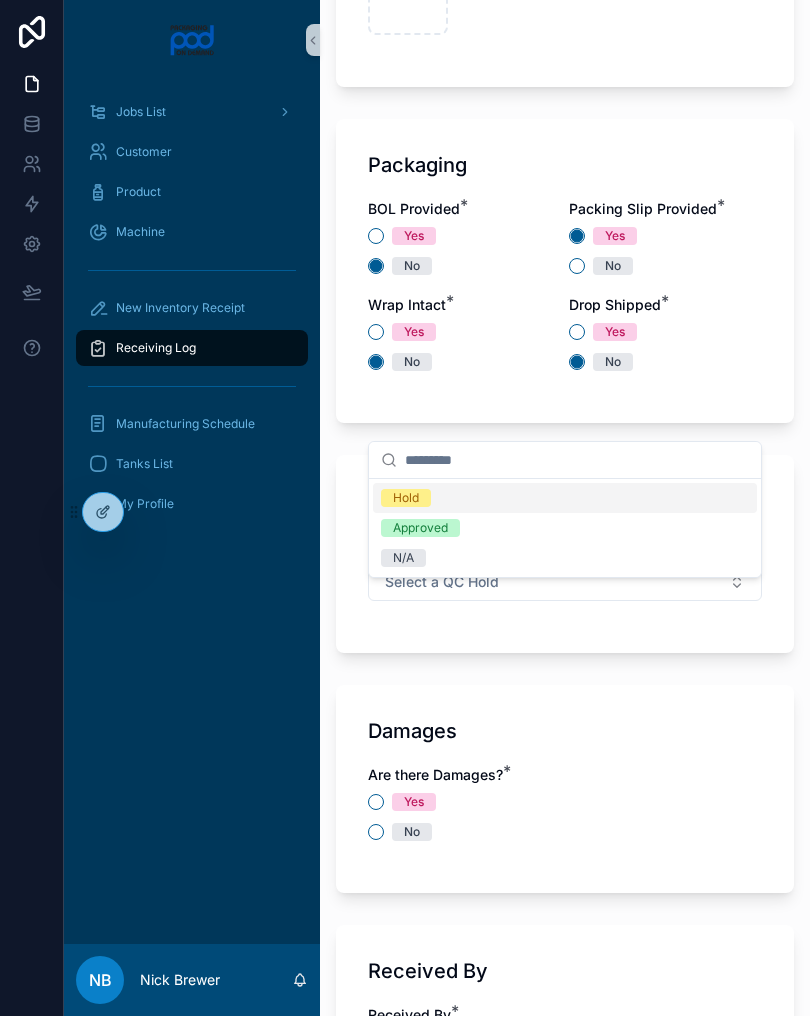 scroll, scrollTop: 1786, scrollLeft: 0, axis: vertical 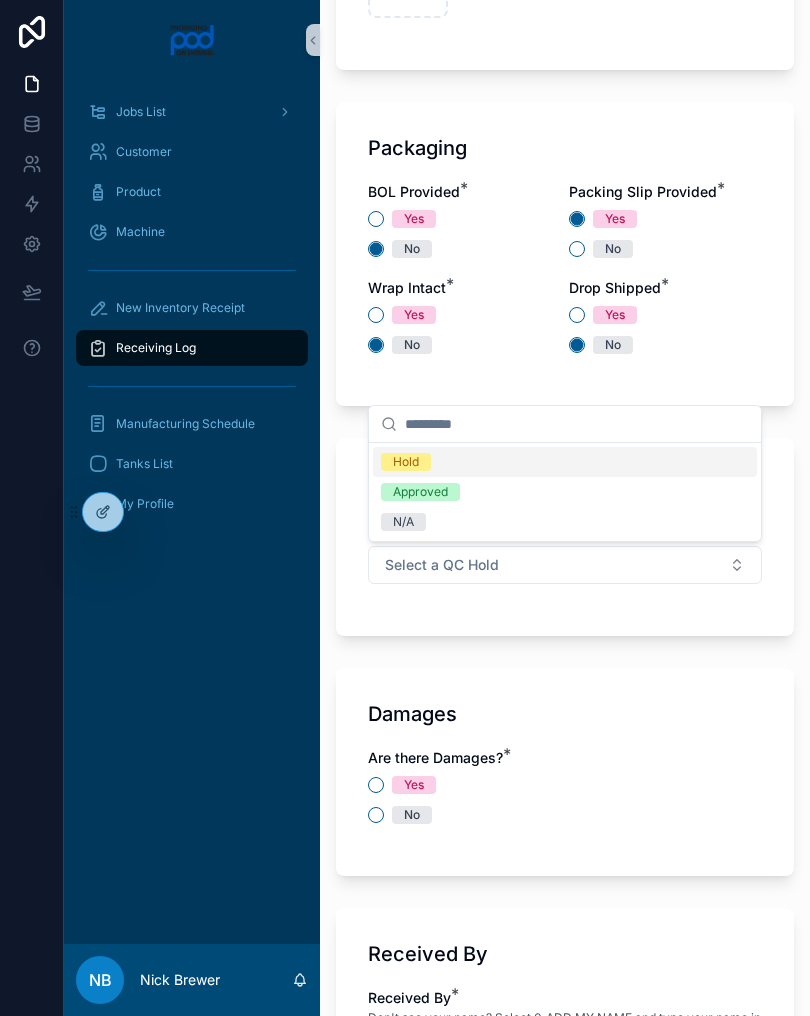 click on "N/A" at bounding box center [565, 522] 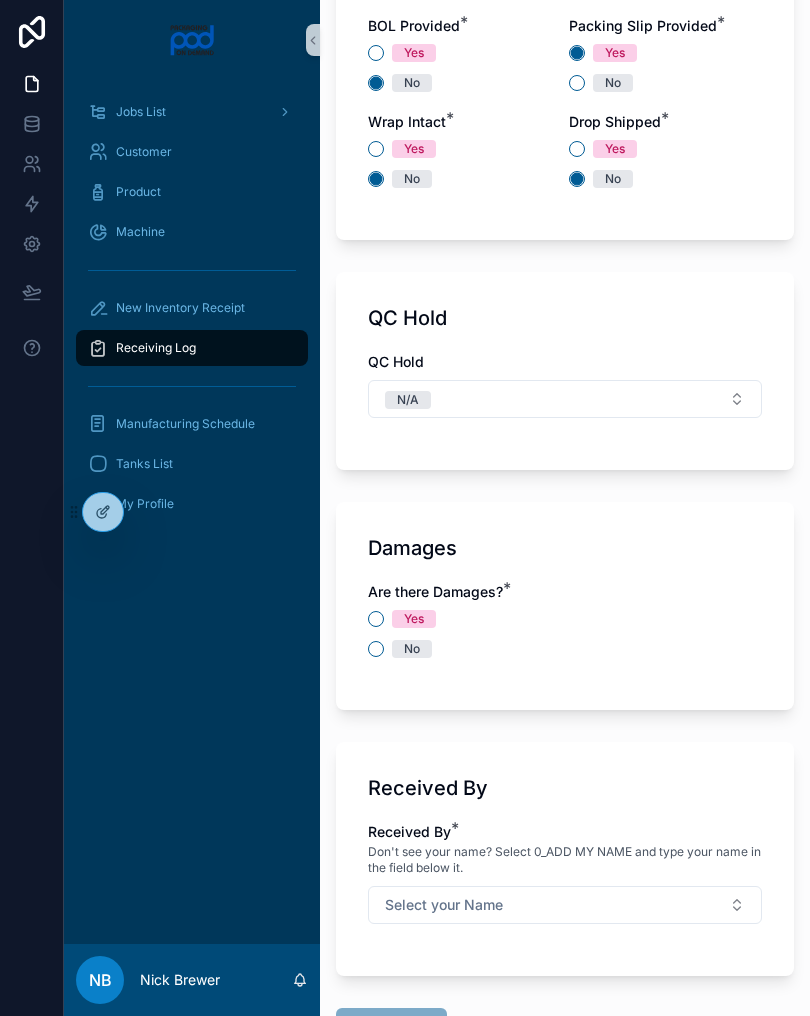 scroll, scrollTop: 1969, scrollLeft: 0, axis: vertical 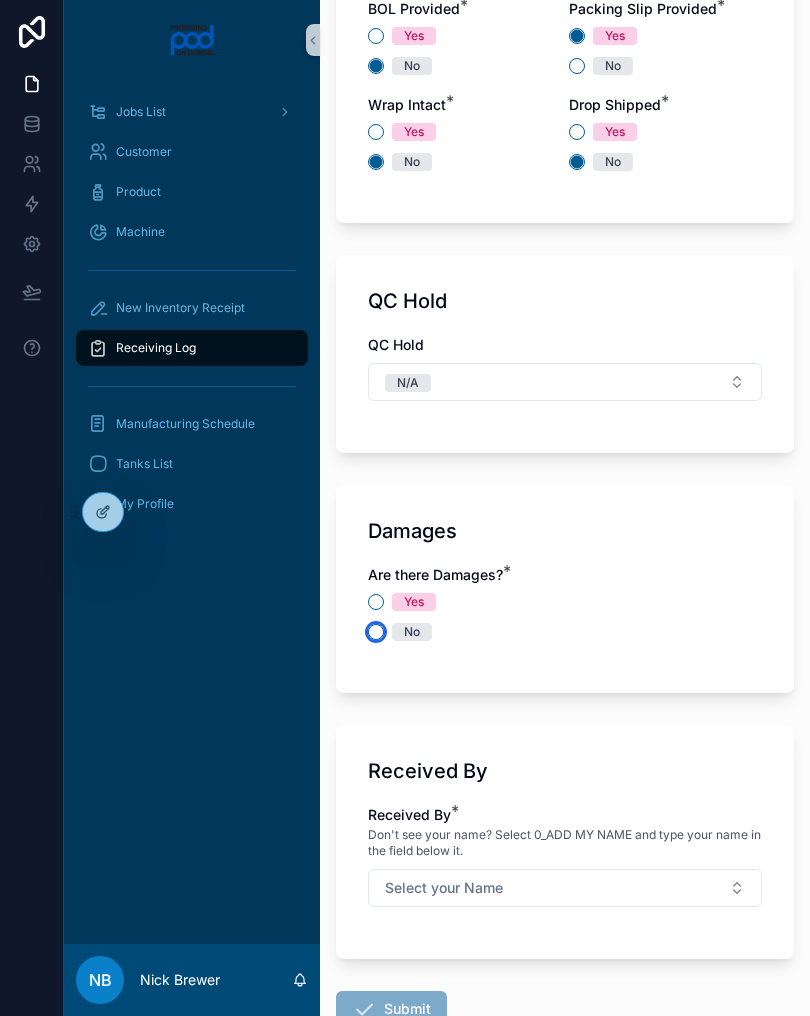click on "No" at bounding box center (376, 632) 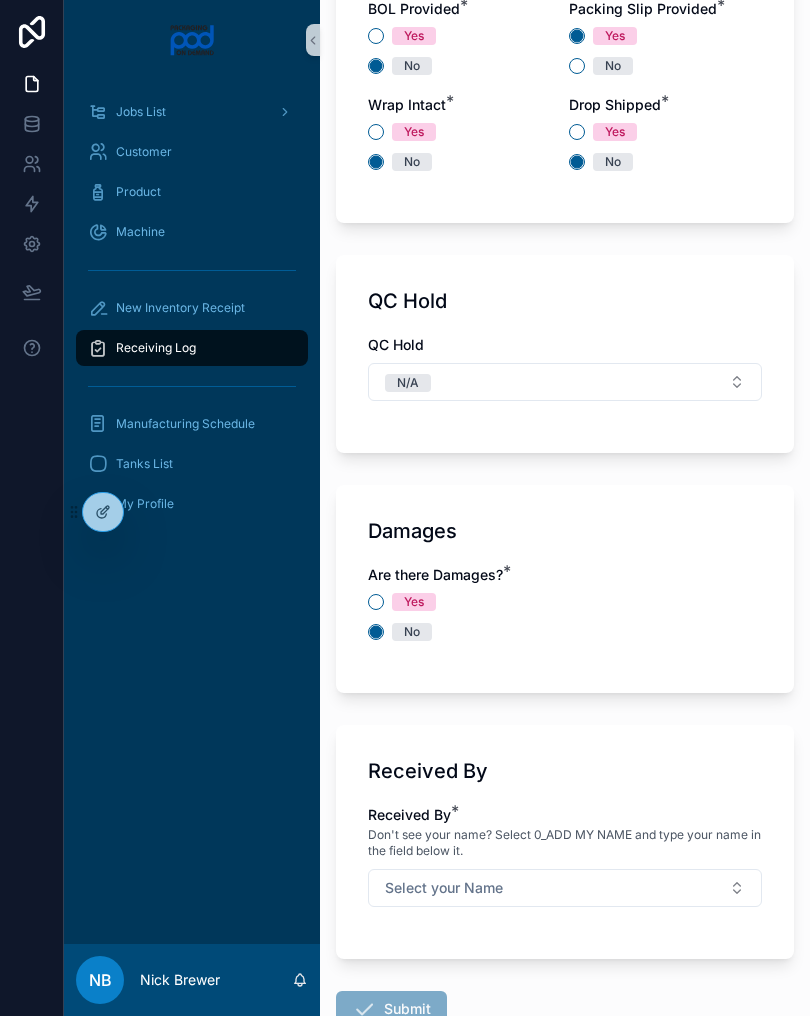 click on "Select your Name" at bounding box center (565, 888) 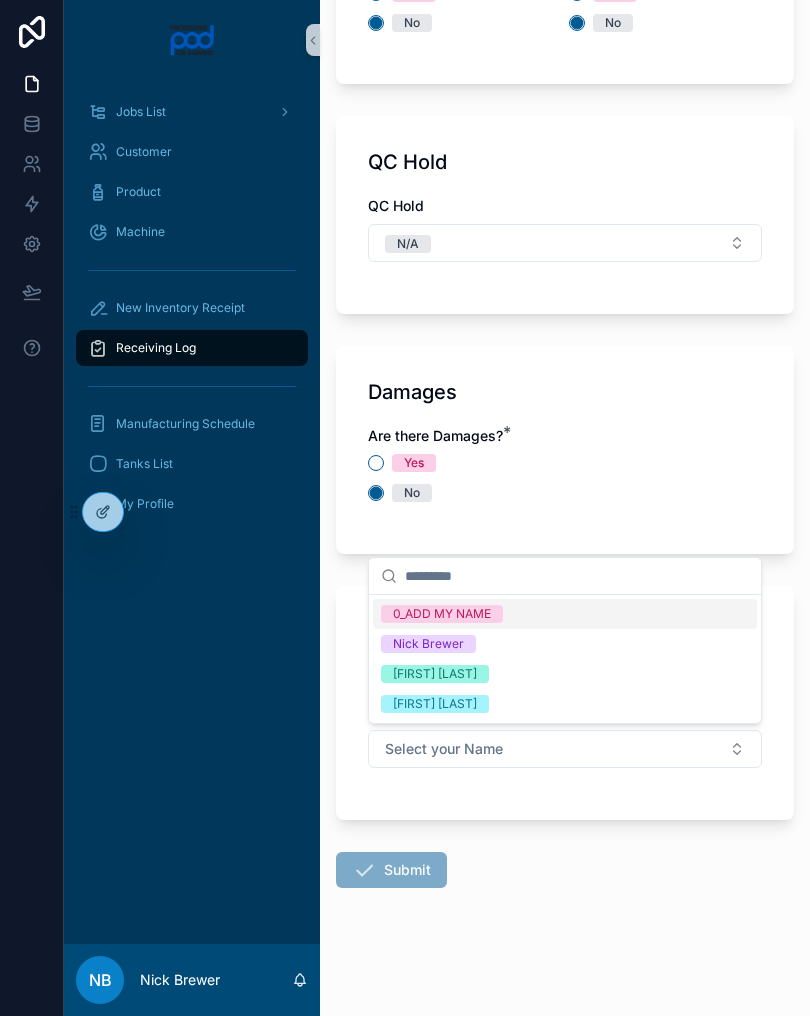 scroll, scrollTop: 2108, scrollLeft: 0, axis: vertical 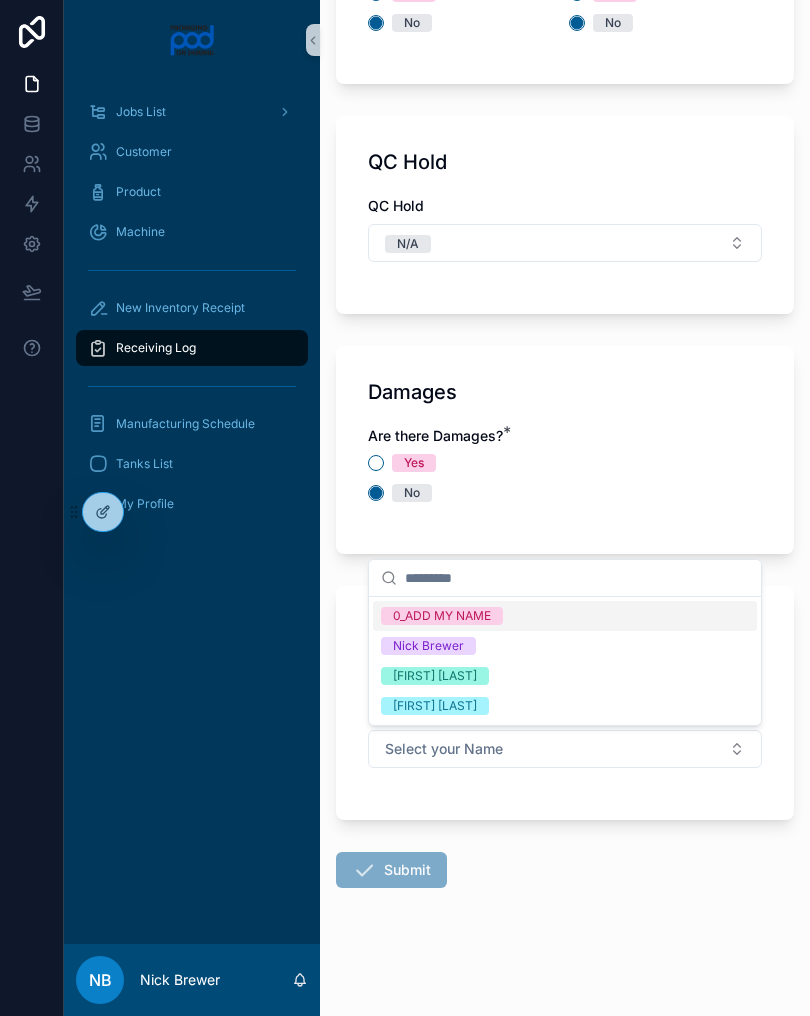 click on "[FIRST] [LAST]" at bounding box center (435, 676) 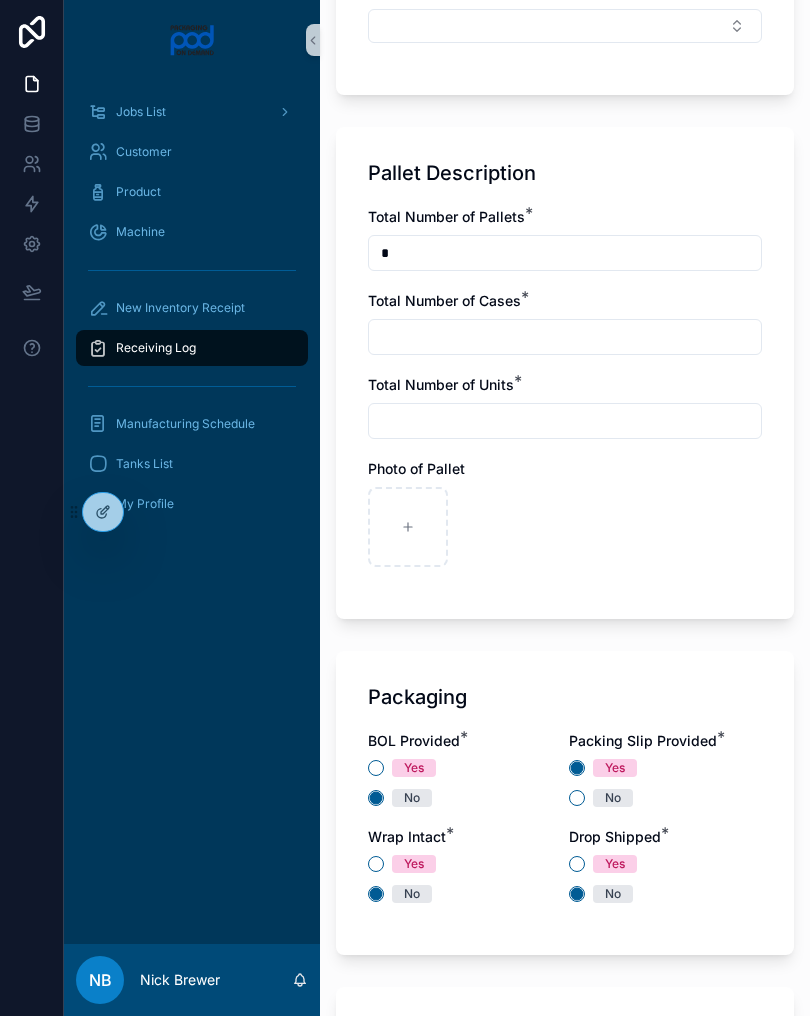 scroll, scrollTop: 1239, scrollLeft: 0, axis: vertical 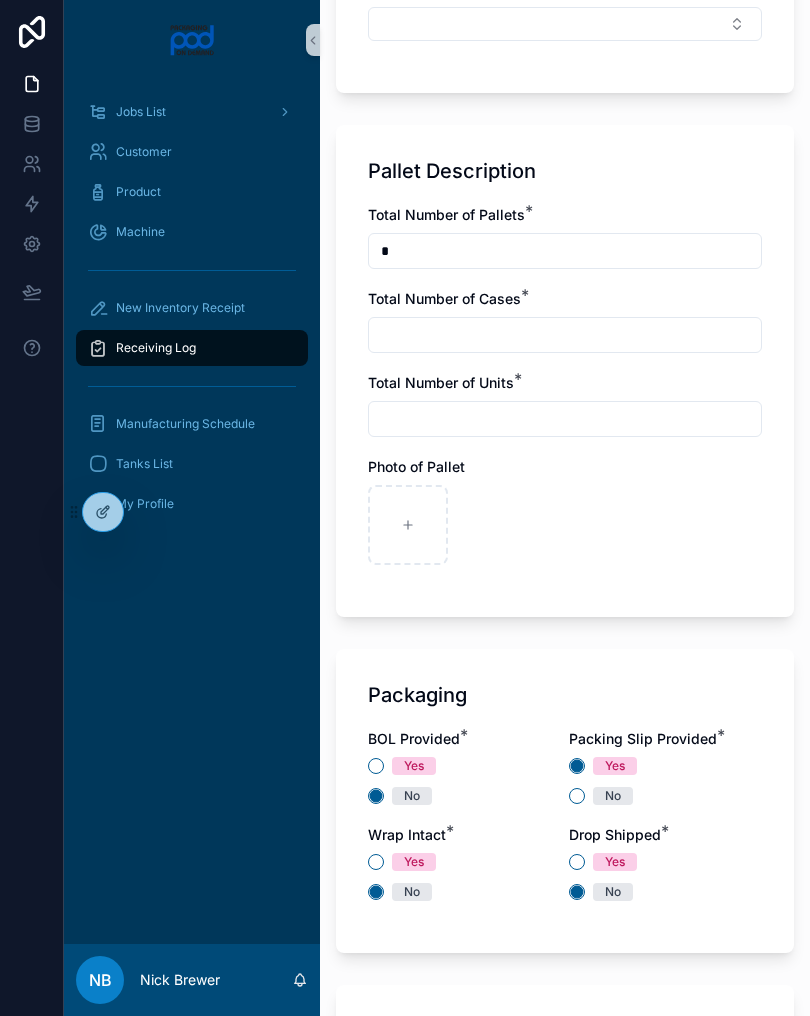 click at bounding box center [565, 419] 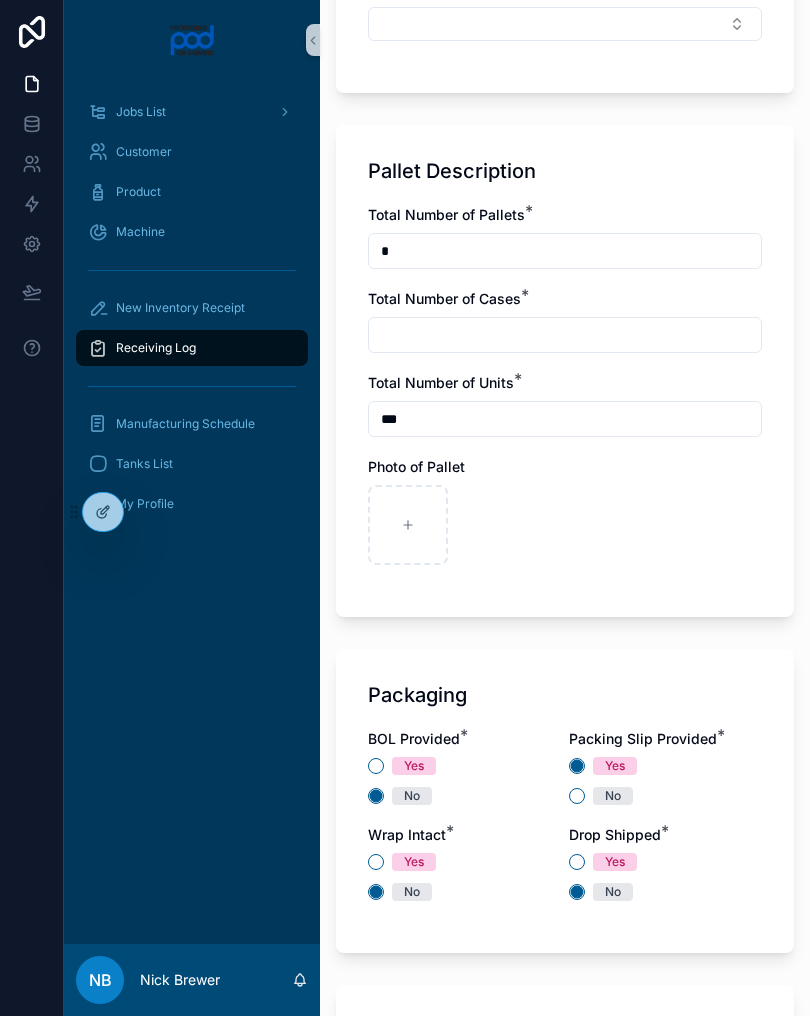 type on "***" 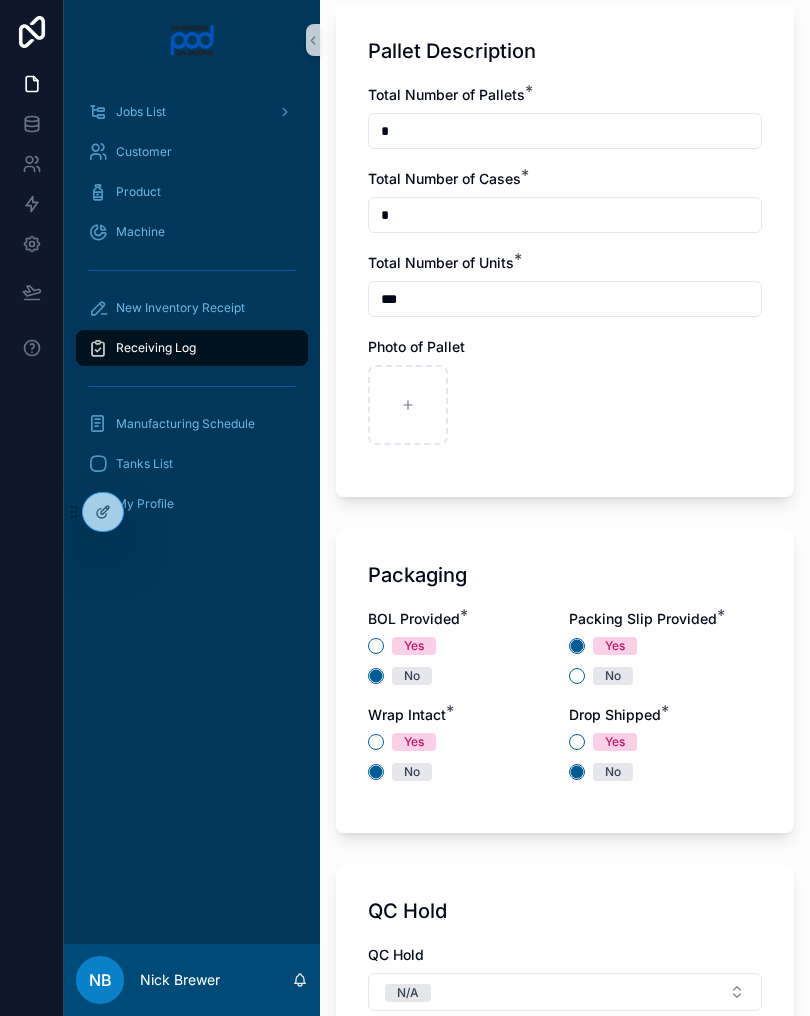 scroll, scrollTop: 1362, scrollLeft: 0, axis: vertical 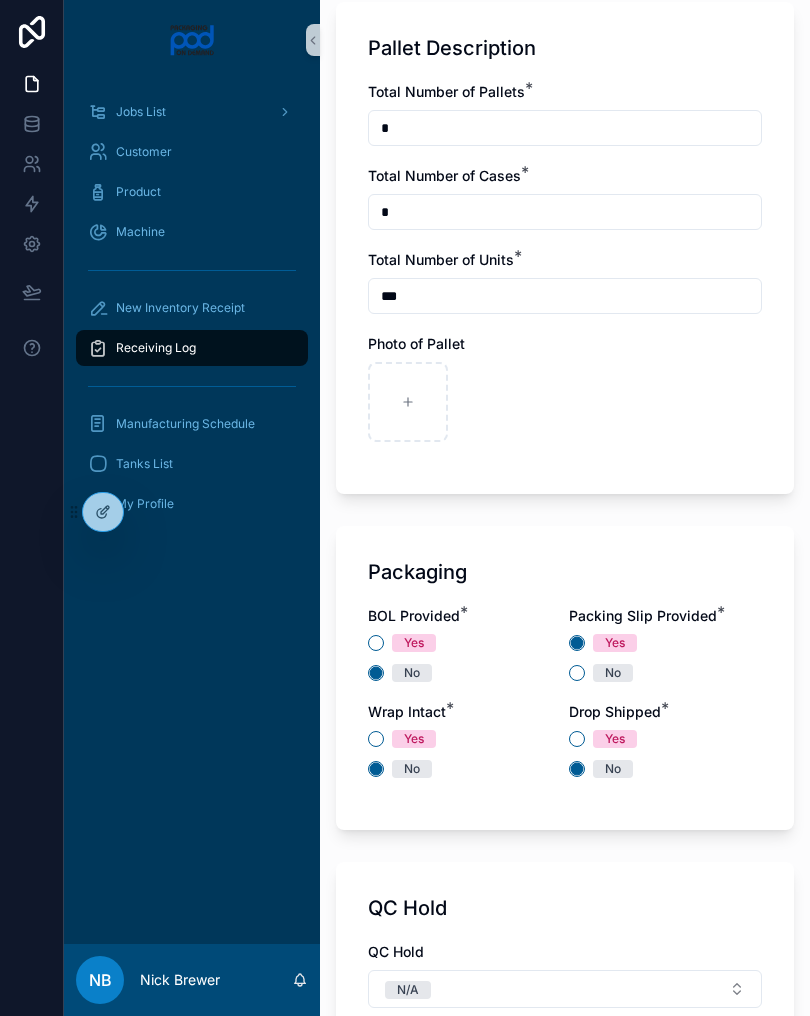 type on "*" 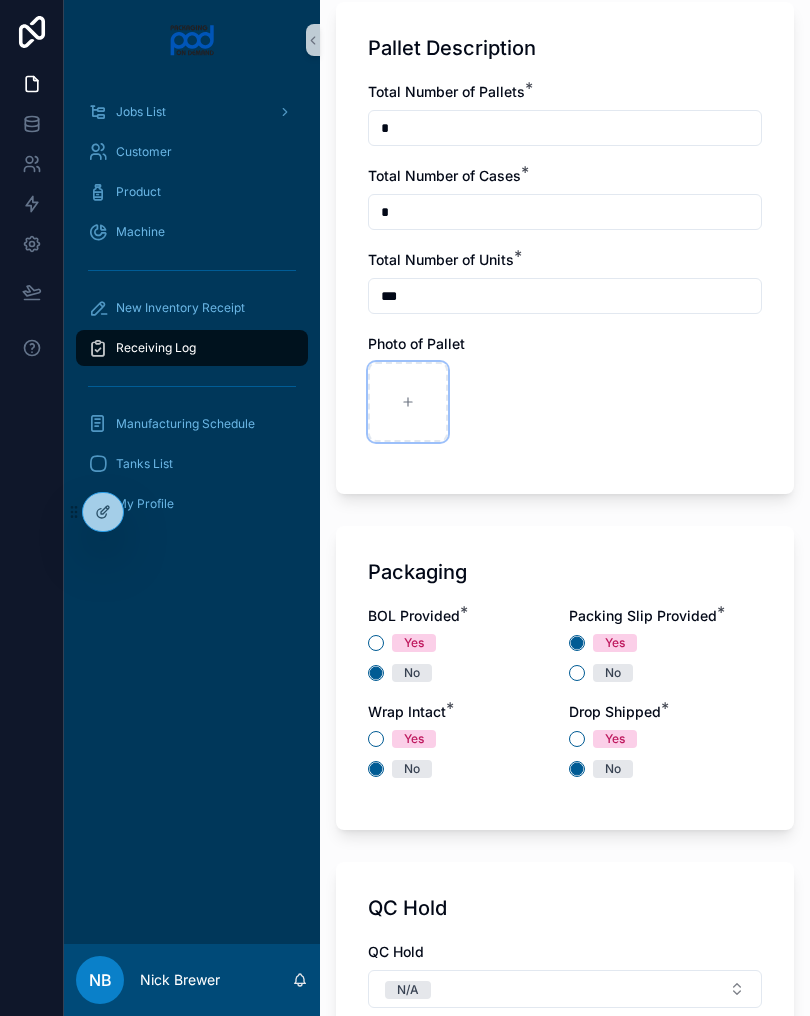 click 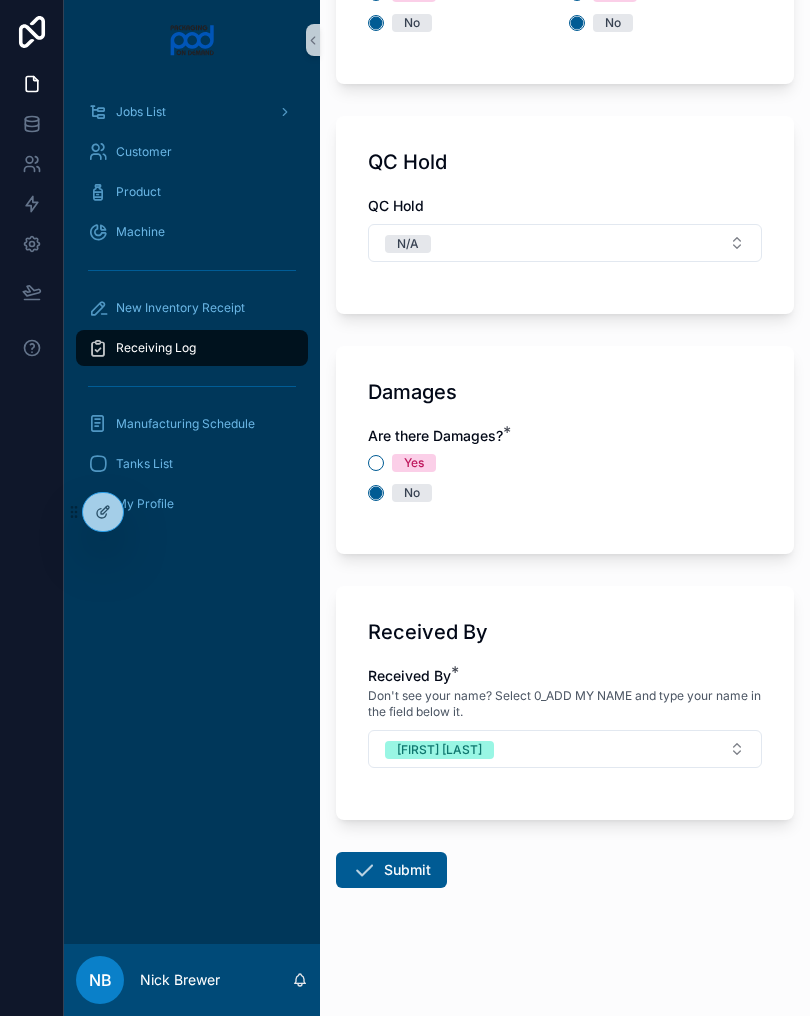 scroll, scrollTop: 2108, scrollLeft: 0, axis: vertical 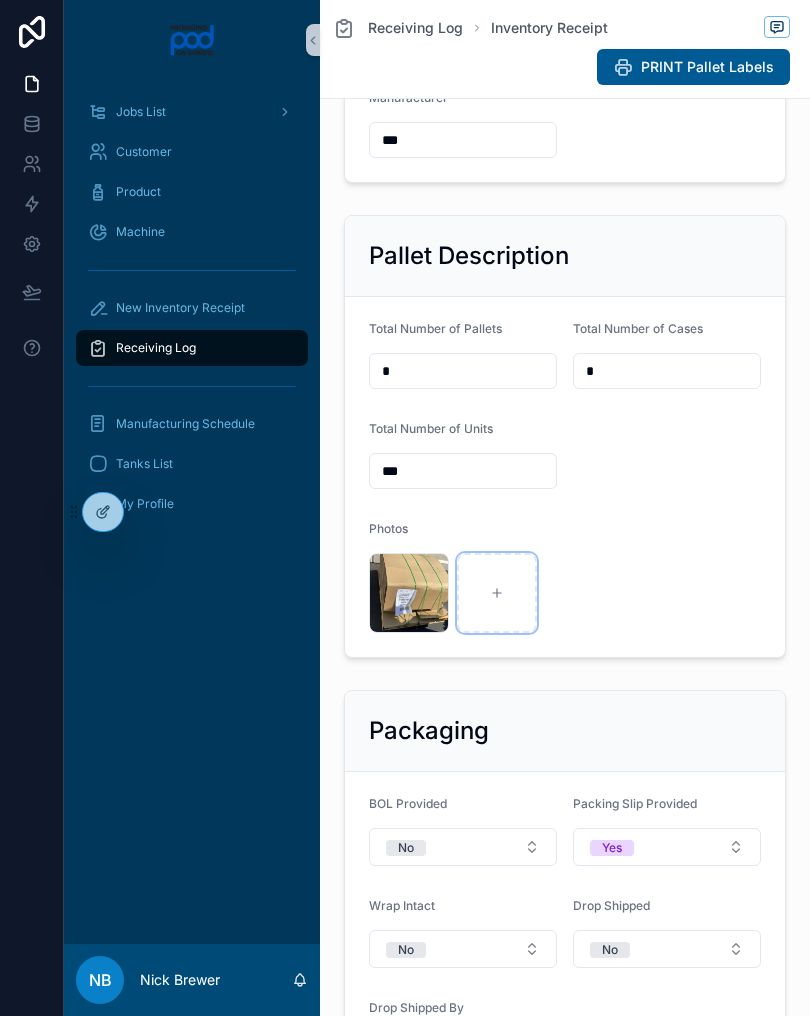 click at bounding box center [497, 593] 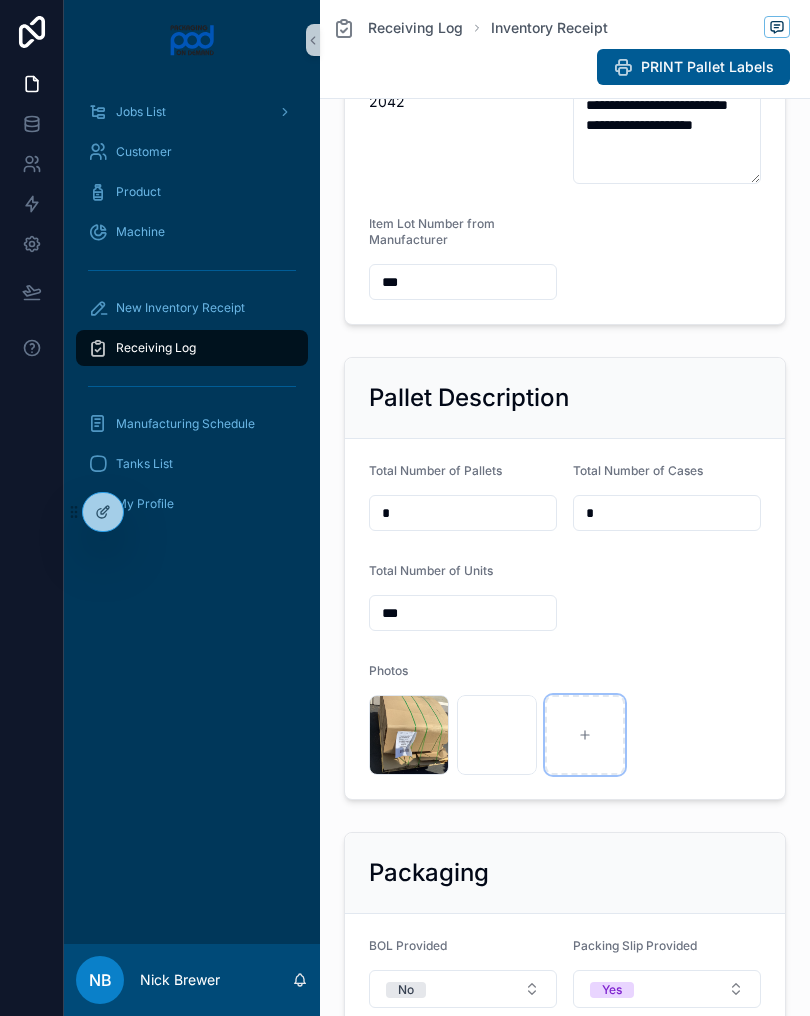 scroll, scrollTop: 556, scrollLeft: 0, axis: vertical 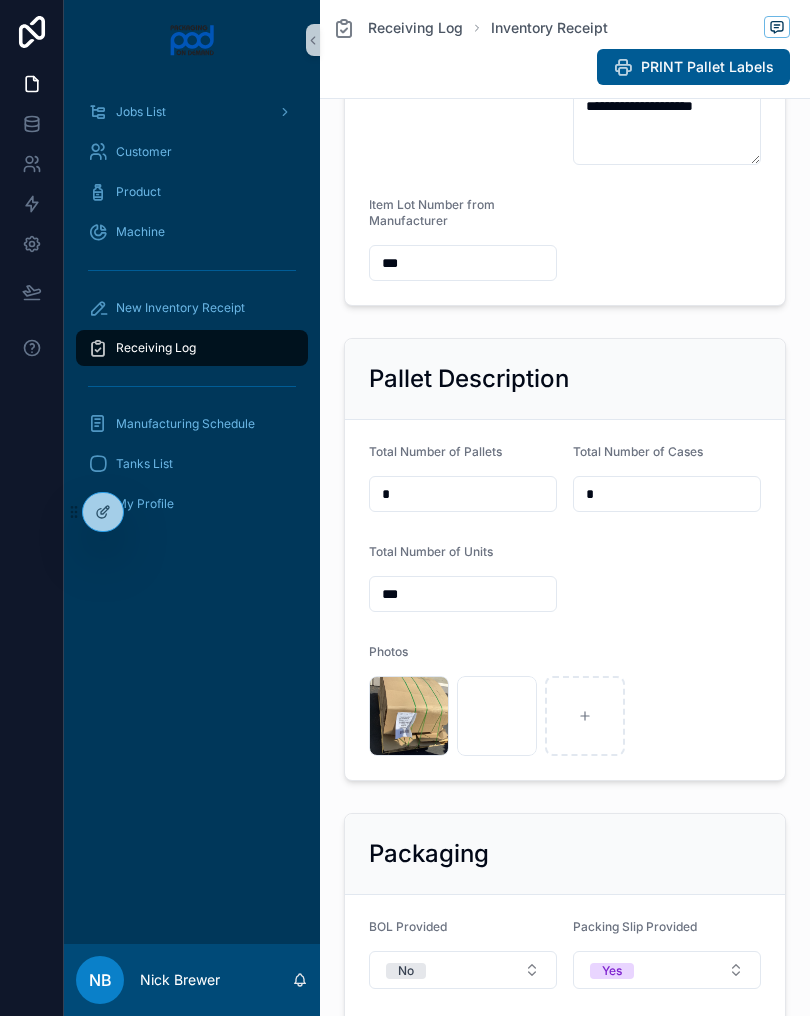 click on "Receiving Log" at bounding box center [192, 348] 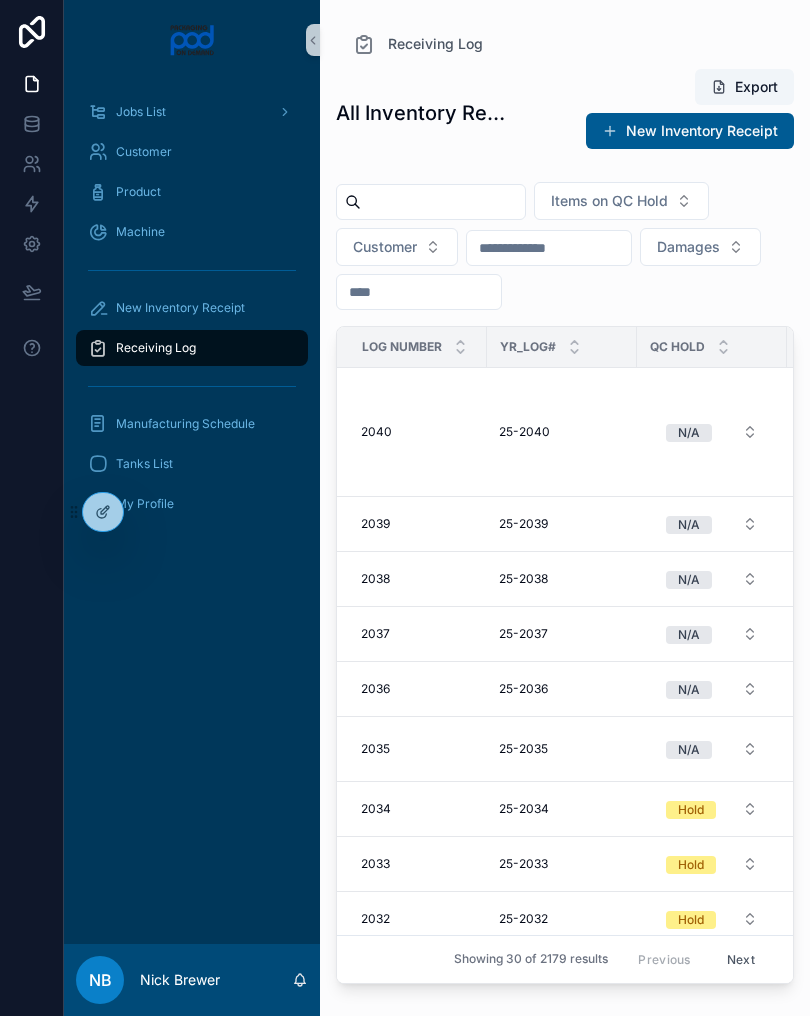 scroll, scrollTop: 0, scrollLeft: 0, axis: both 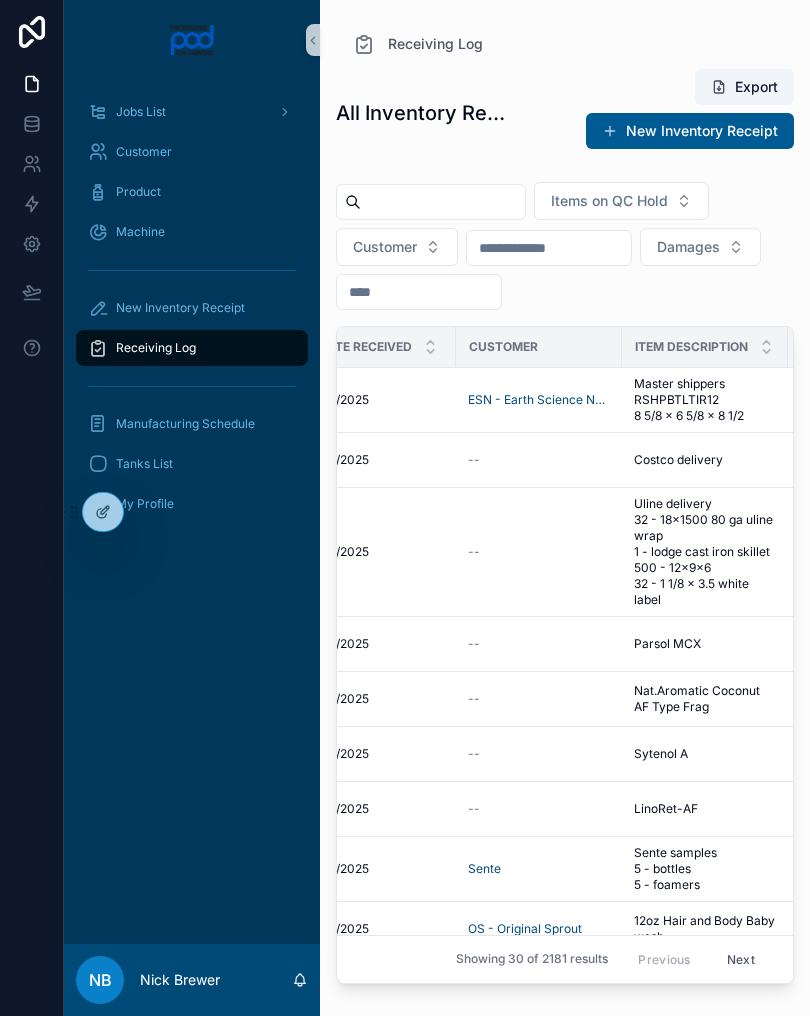click on "[CUSTOMER_NAME] [CUSTOMER_NAME]" at bounding box center (705, 460) 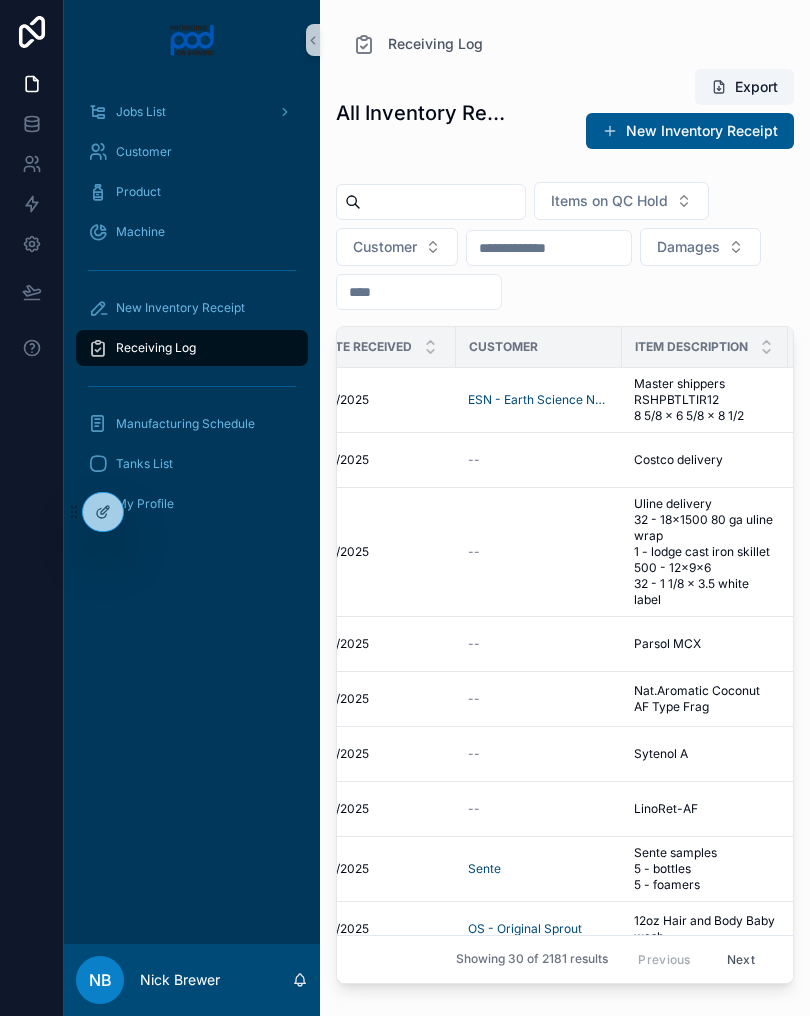 click on "[CUSTOMER_NAME] [CUSTOMER_NAME]" at bounding box center [705, 460] 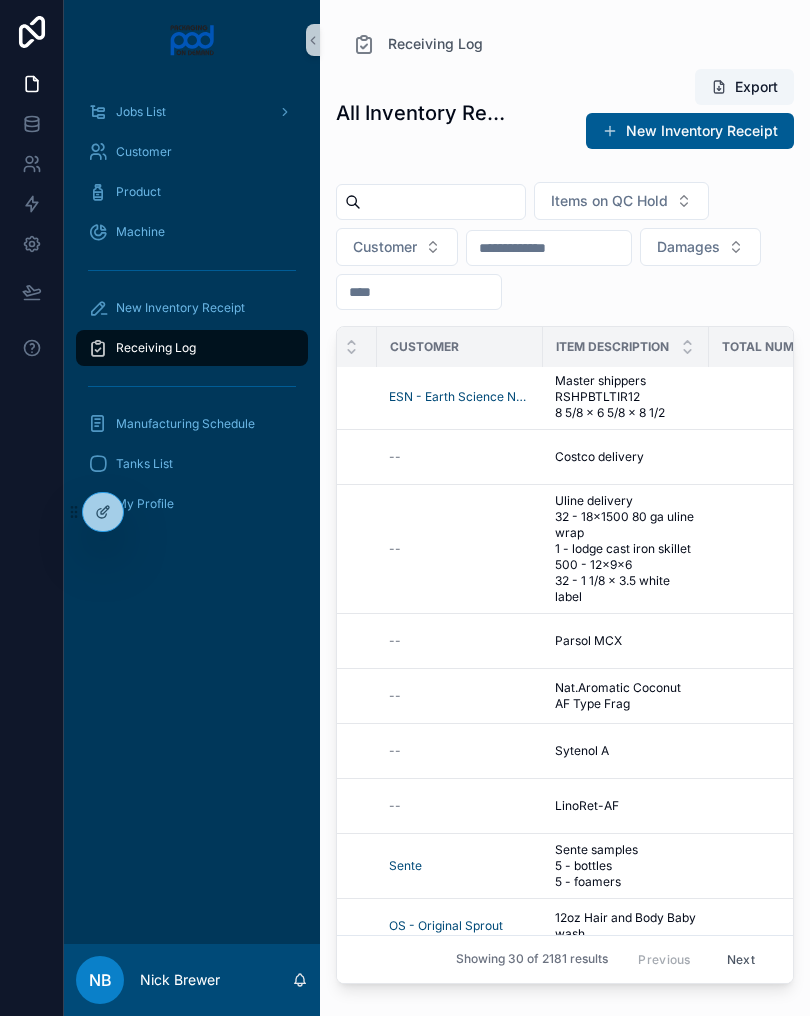 scroll, scrollTop: 3, scrollLeft: 561, axis: both 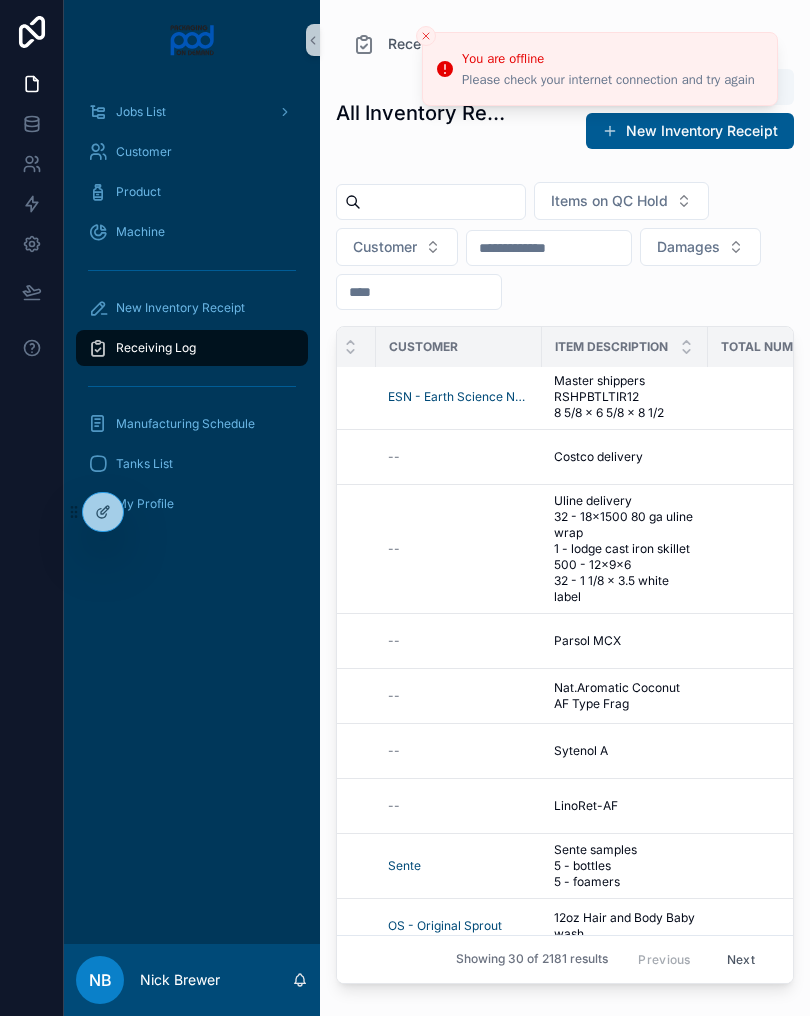click on "[CUSTOMER_NAME] [CUSTOMER_NAME]" at bounding box center (625, 457) 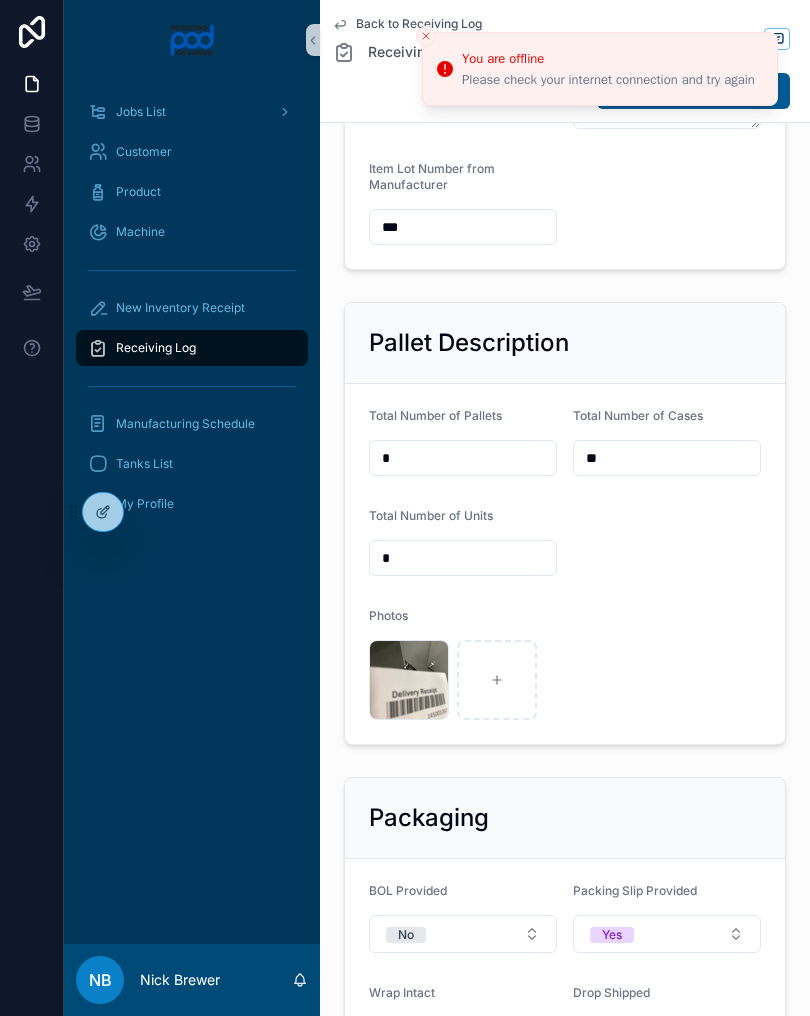scroll, scrollTop: 576, scrollLeft: 0, axis: vertical 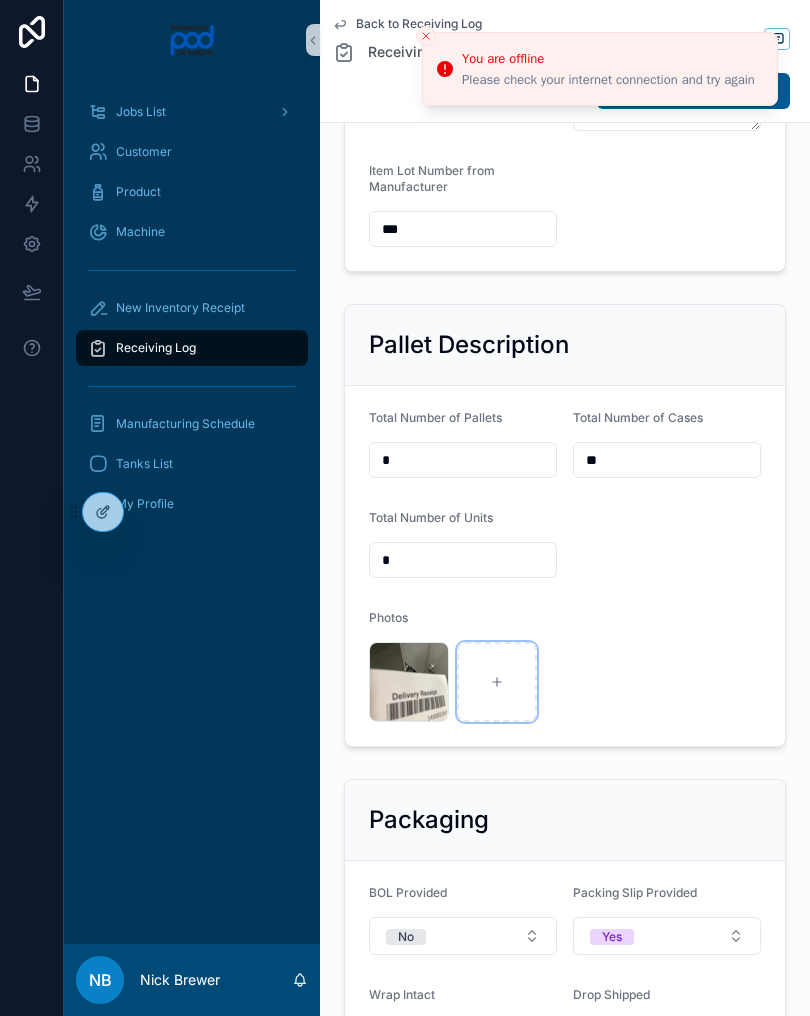 click at bounding box center [497, 682] 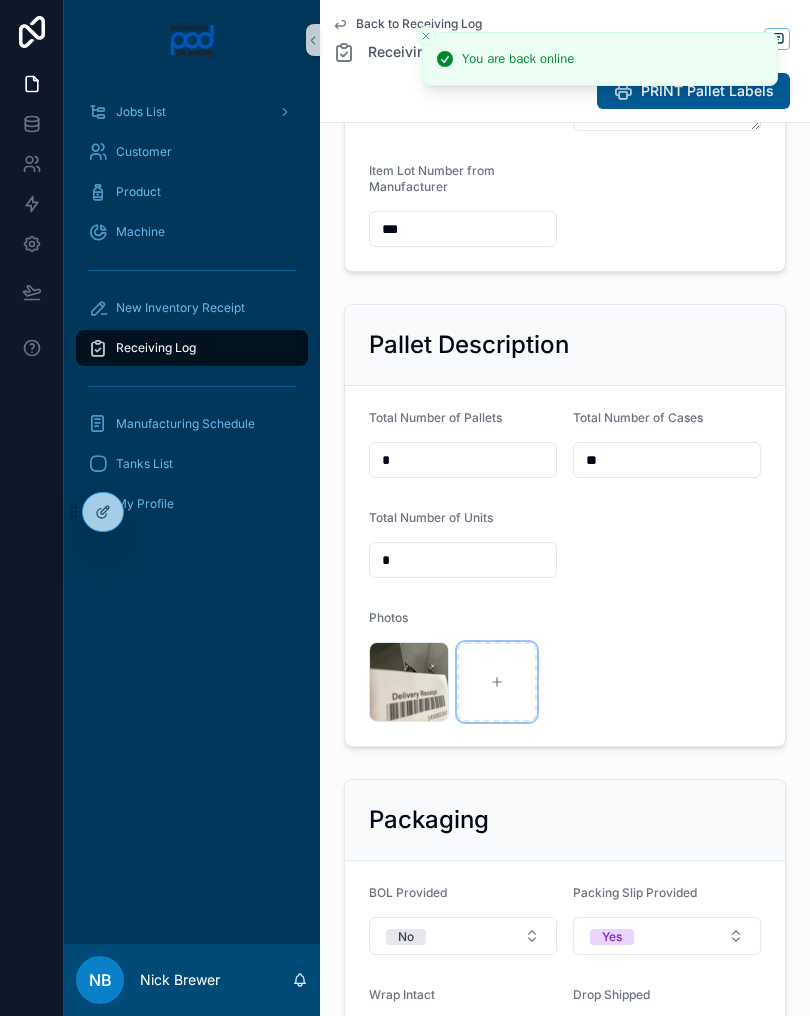 type on "**********" 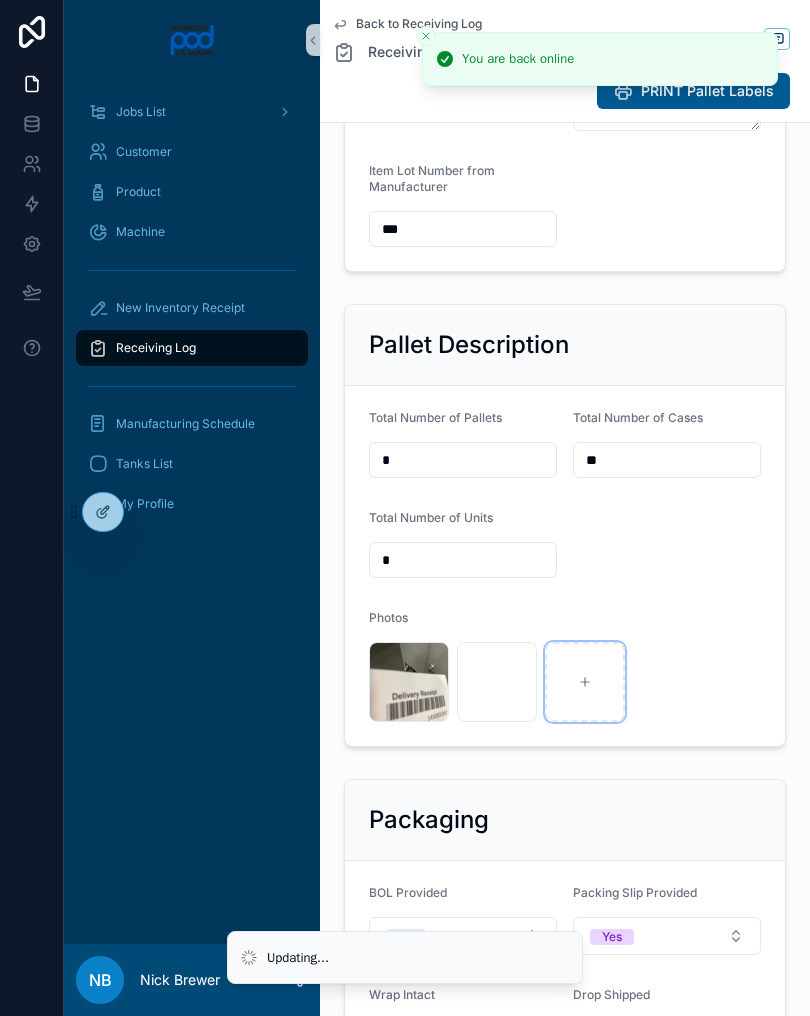 click at bounding box center (585, 682) 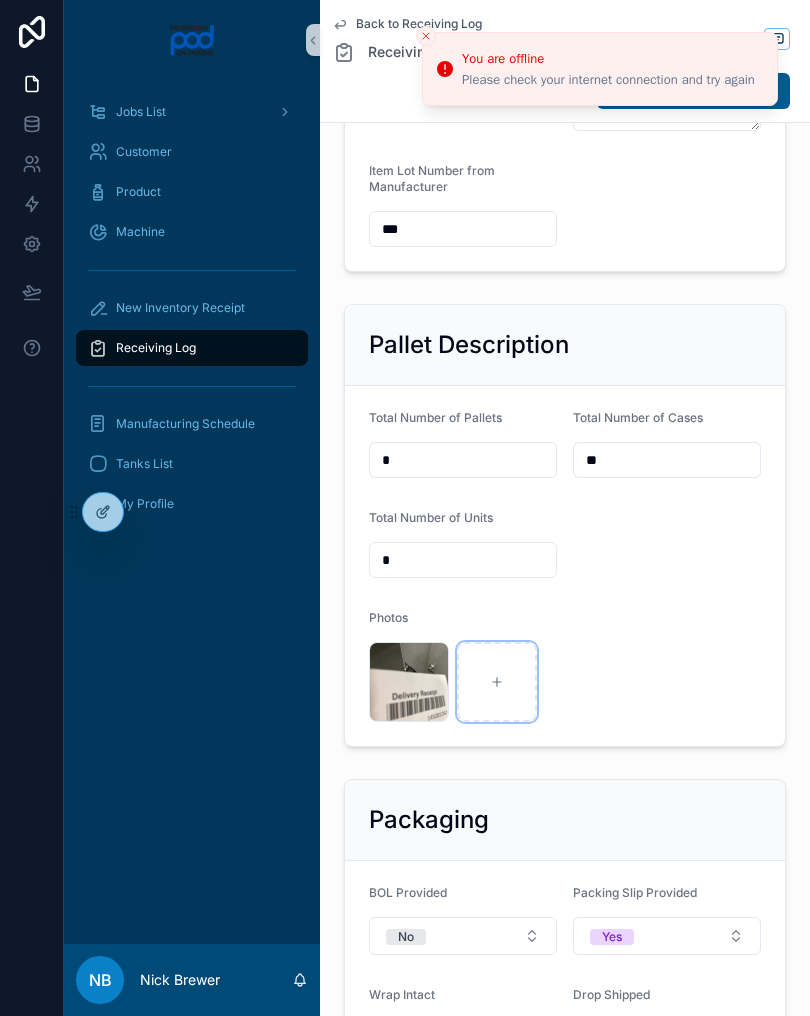 type on "**********" 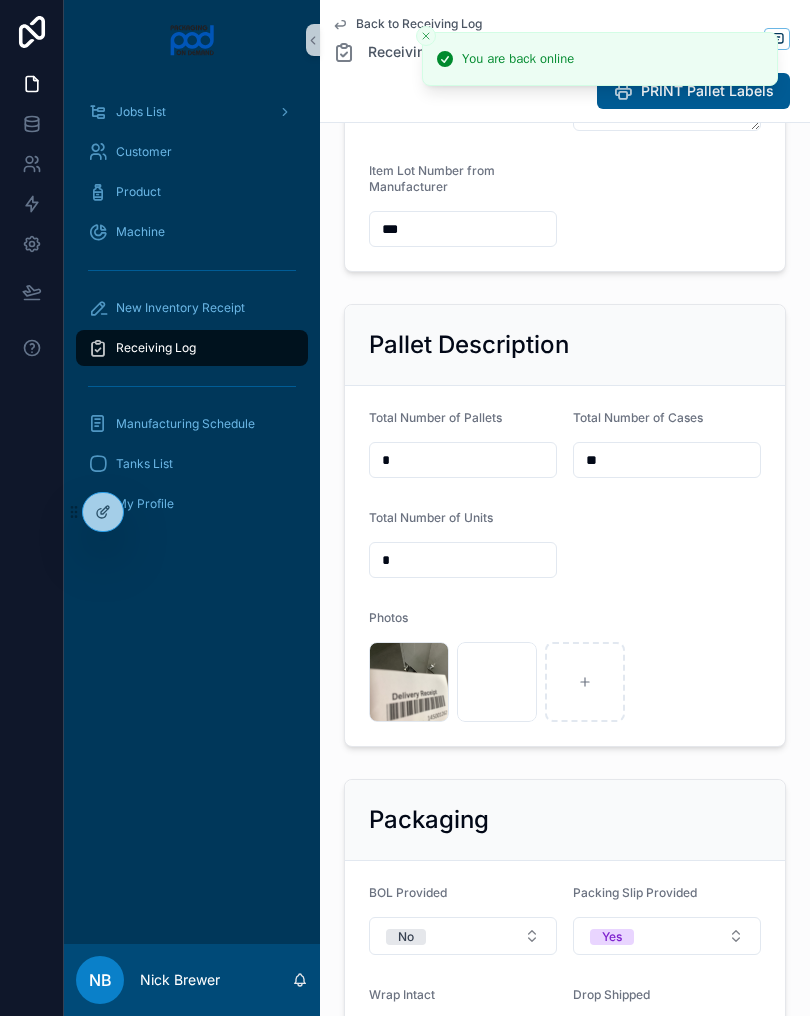click 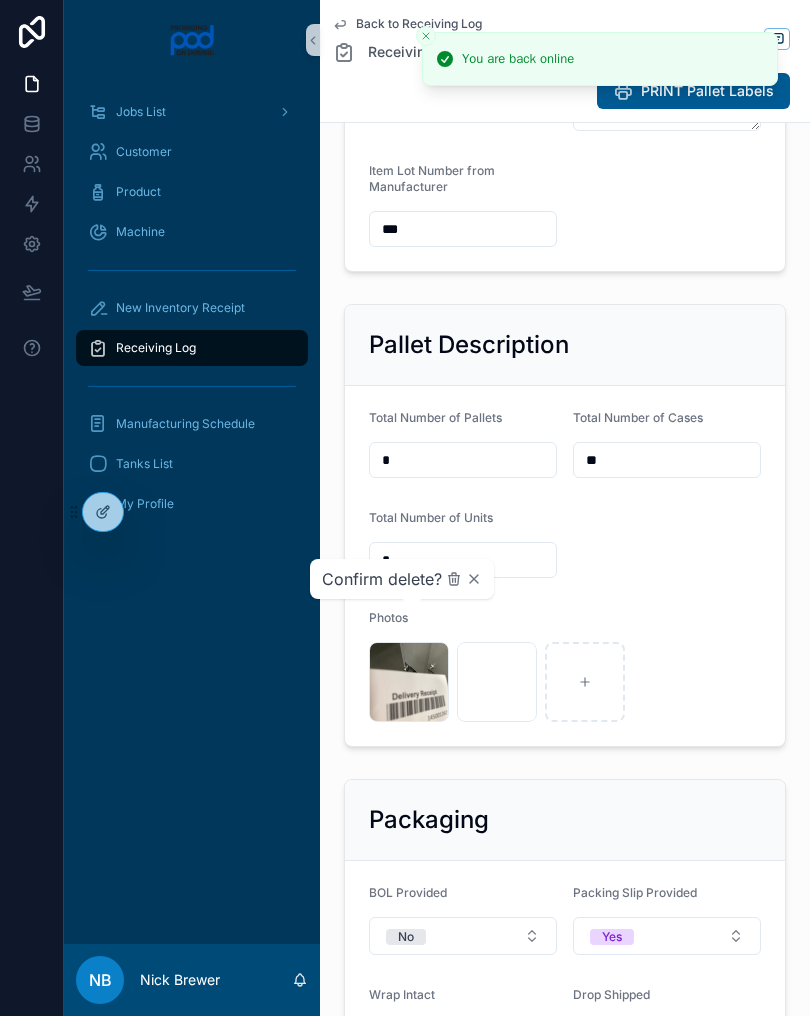 click 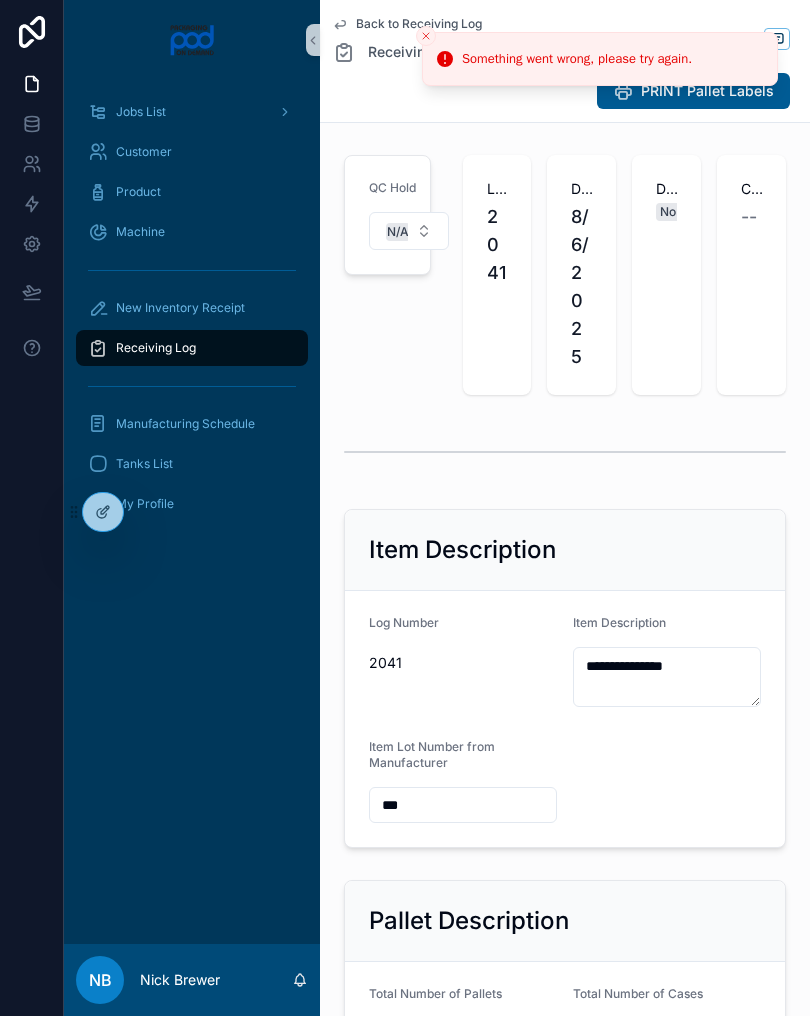 scroll, scrollTop: 0, scrollLeft: 0, axis: both 